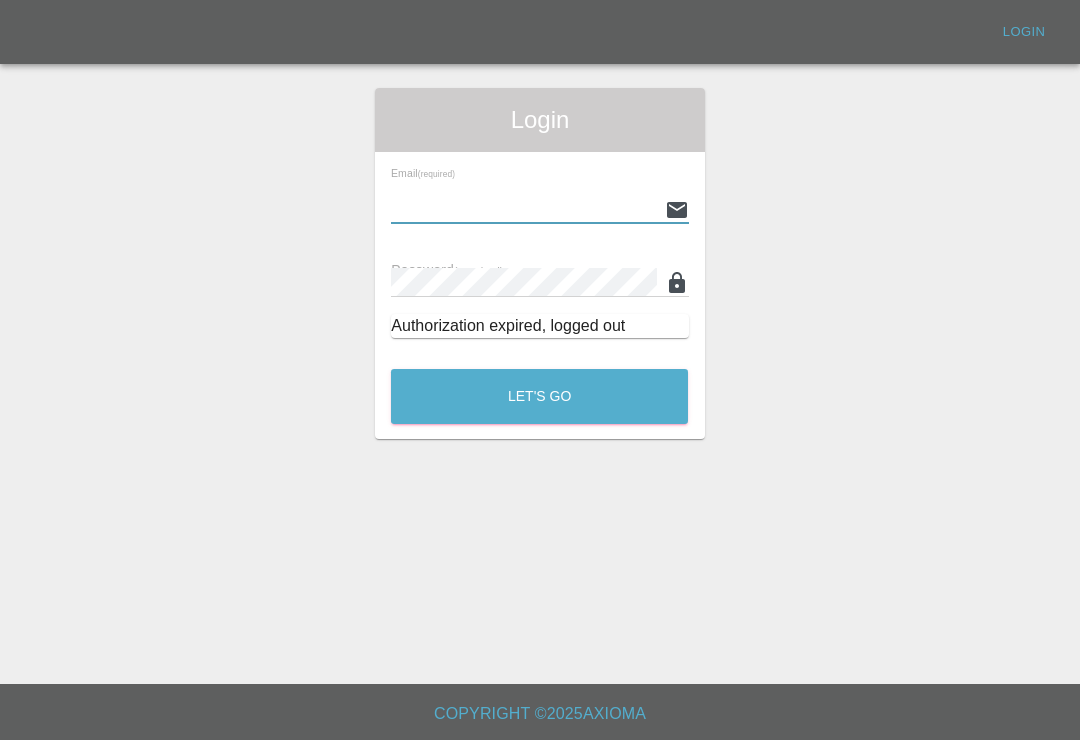 scroll, scrollTop: 0, scrollLeft: 0, axis: both 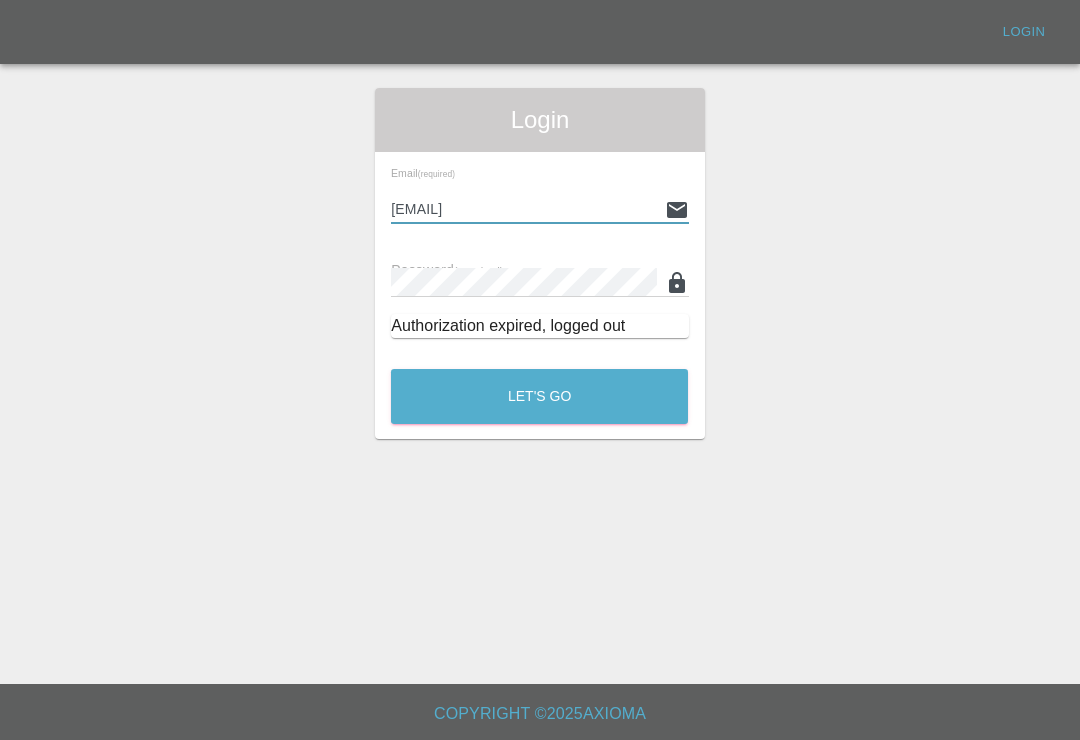 click on "Let's Go" at bounding box center [539, 396] 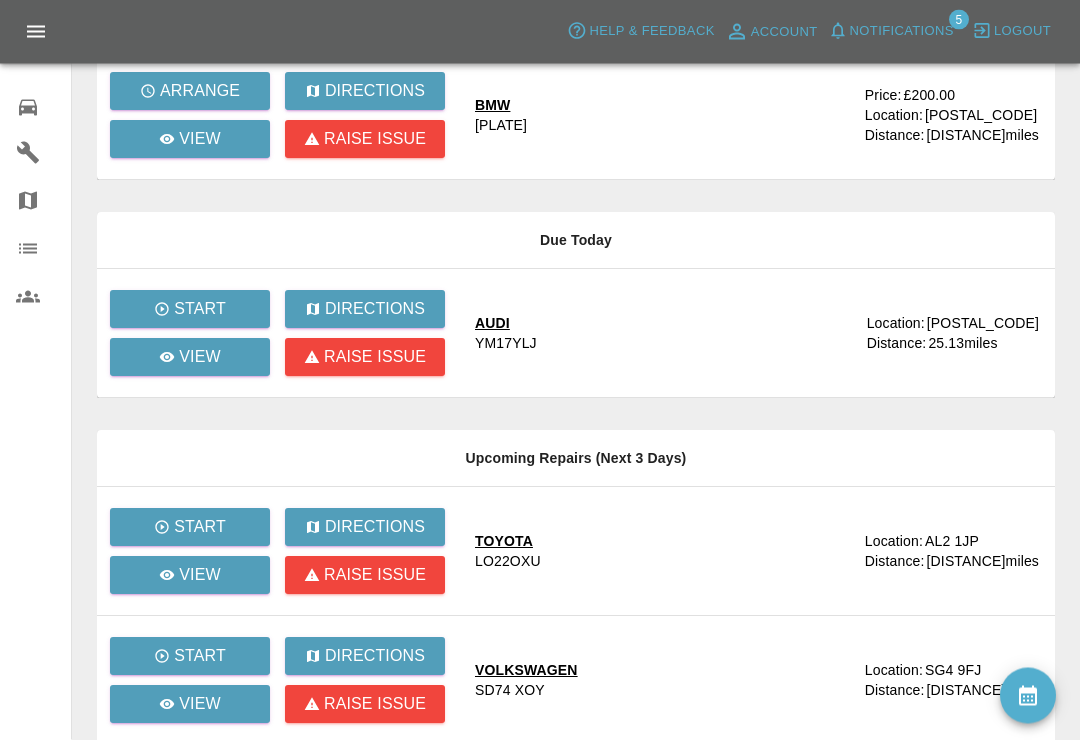 scroll, scrollTop: 211, scrollLeft: 0, axis: vertical 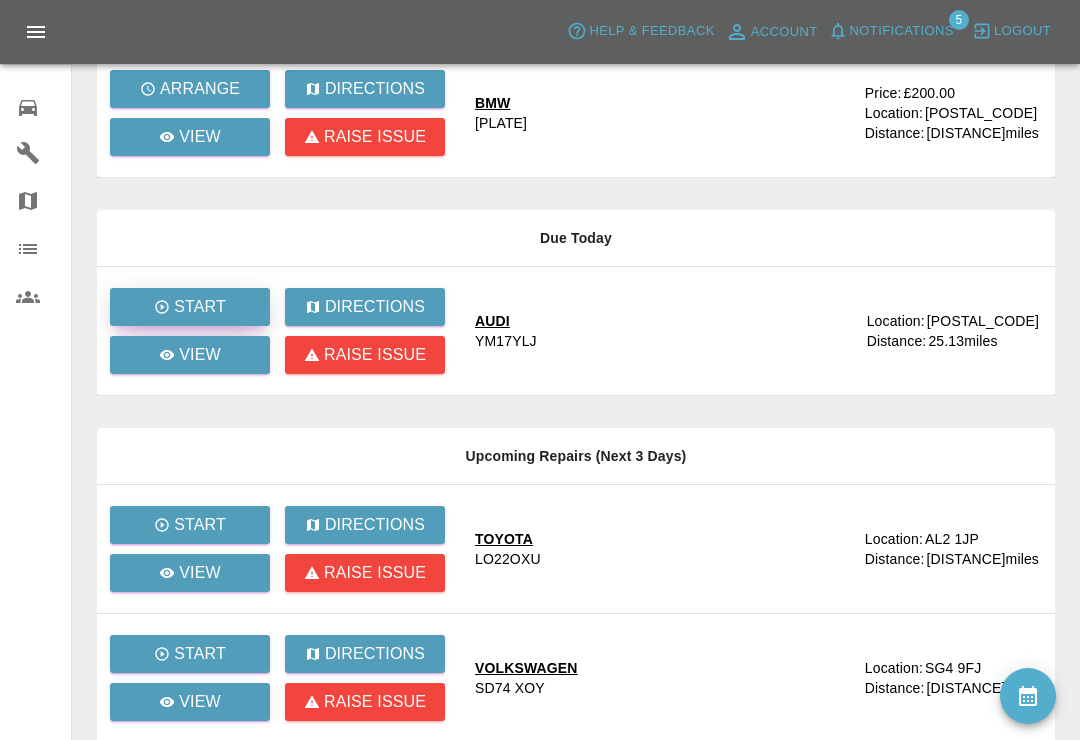 click on "Start" at bounding box center [190, 307] 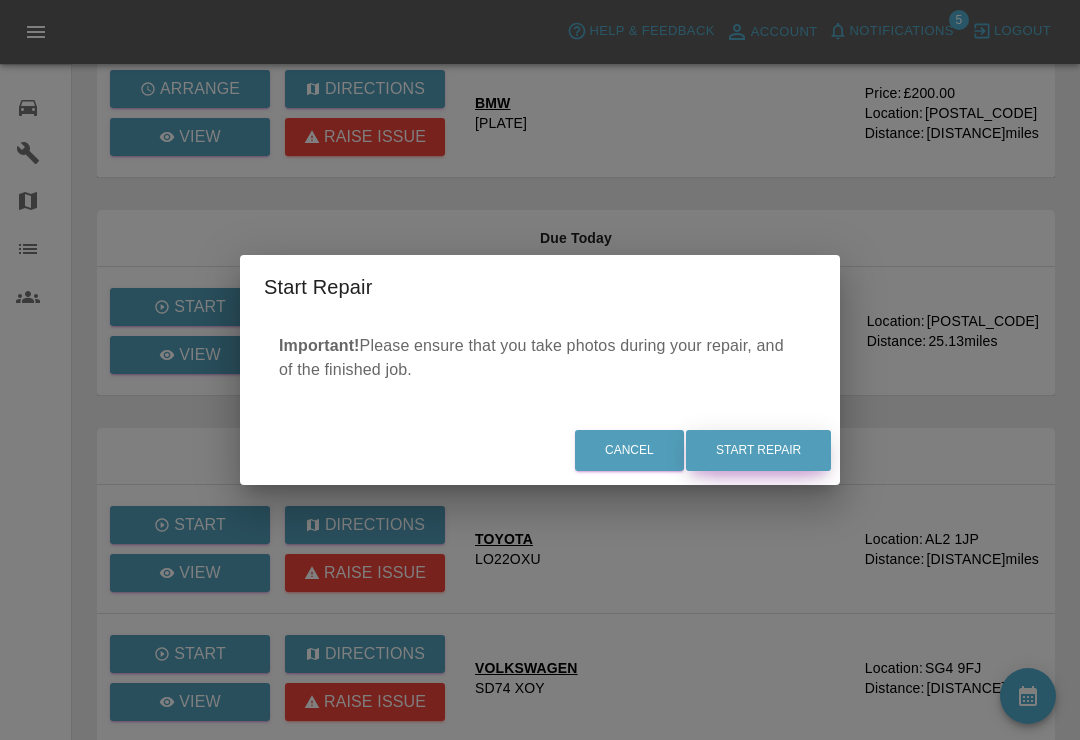 click on "Start Repair" at bounding box center [758, 450] 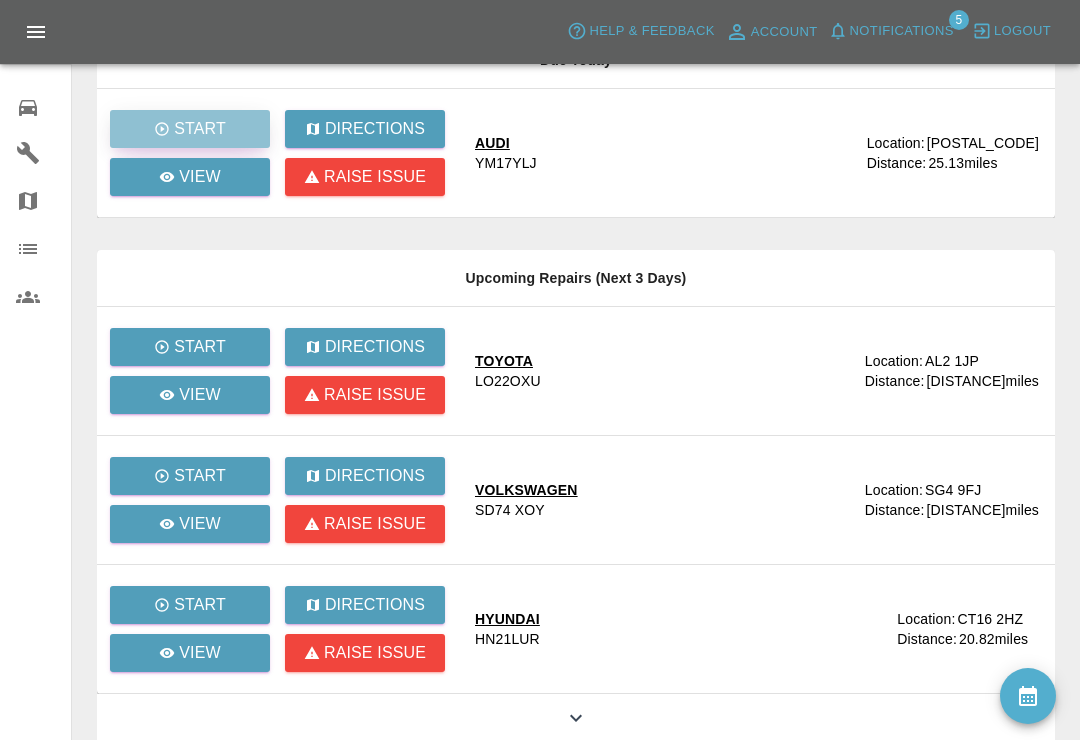 scroll, scrollTop: 391, scrollLeft: 0, axis: vertical 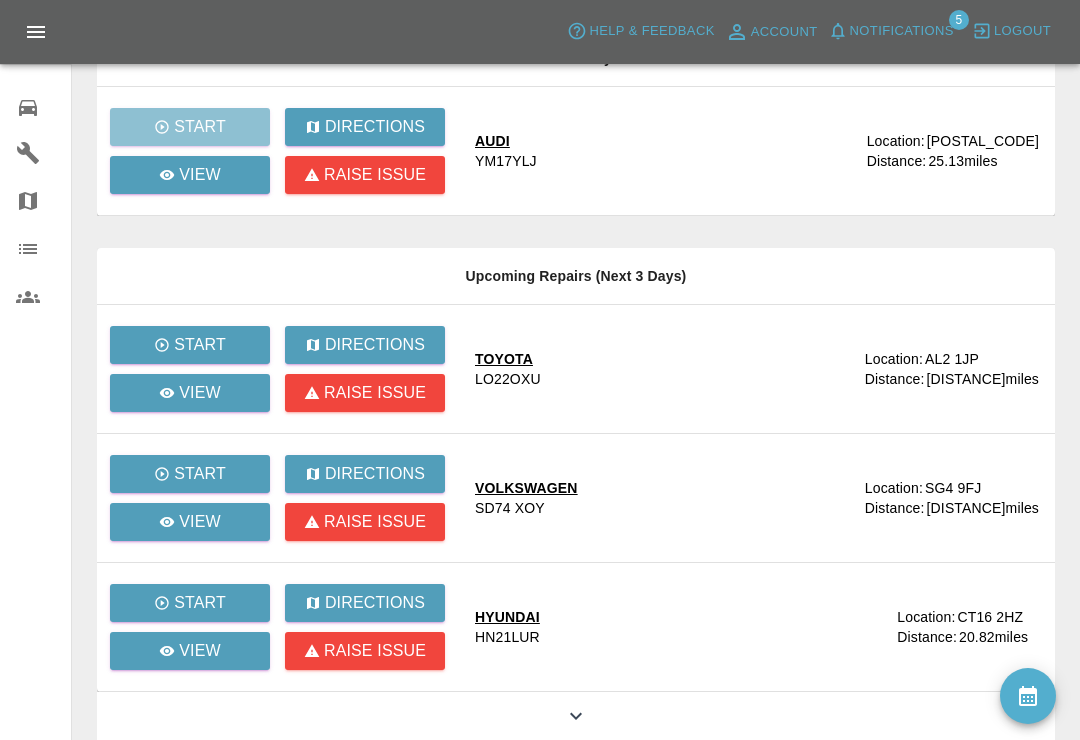 click 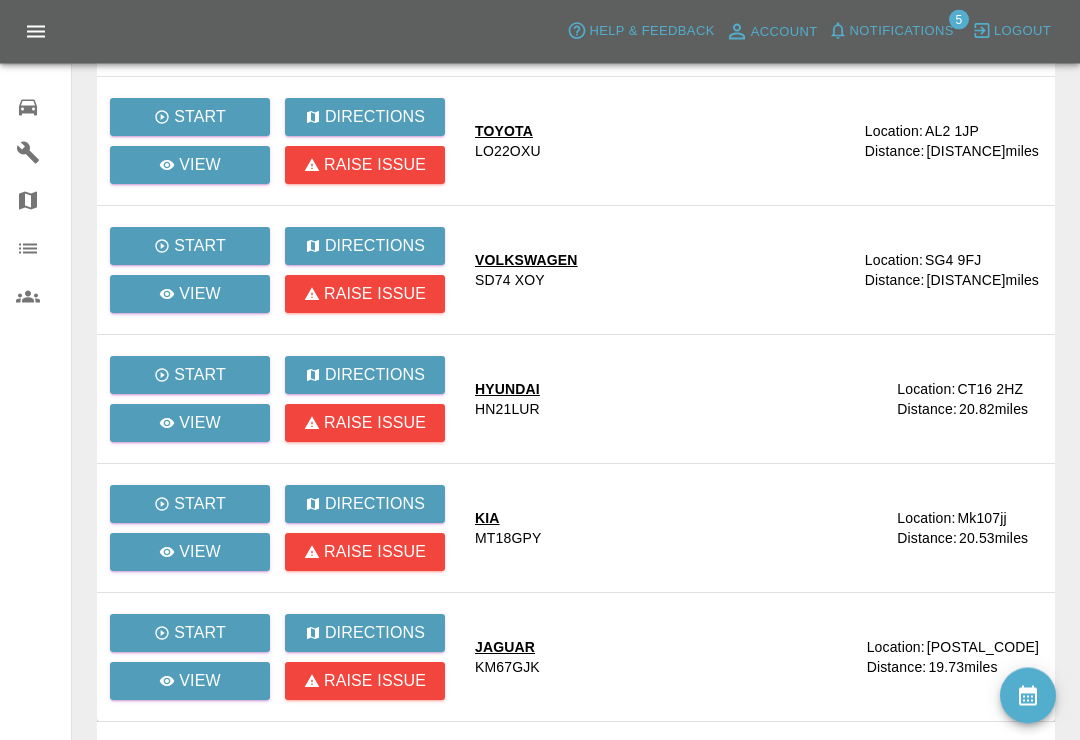 scroll, scrollTop: 621, scrollLeft: 0, axis: vertical 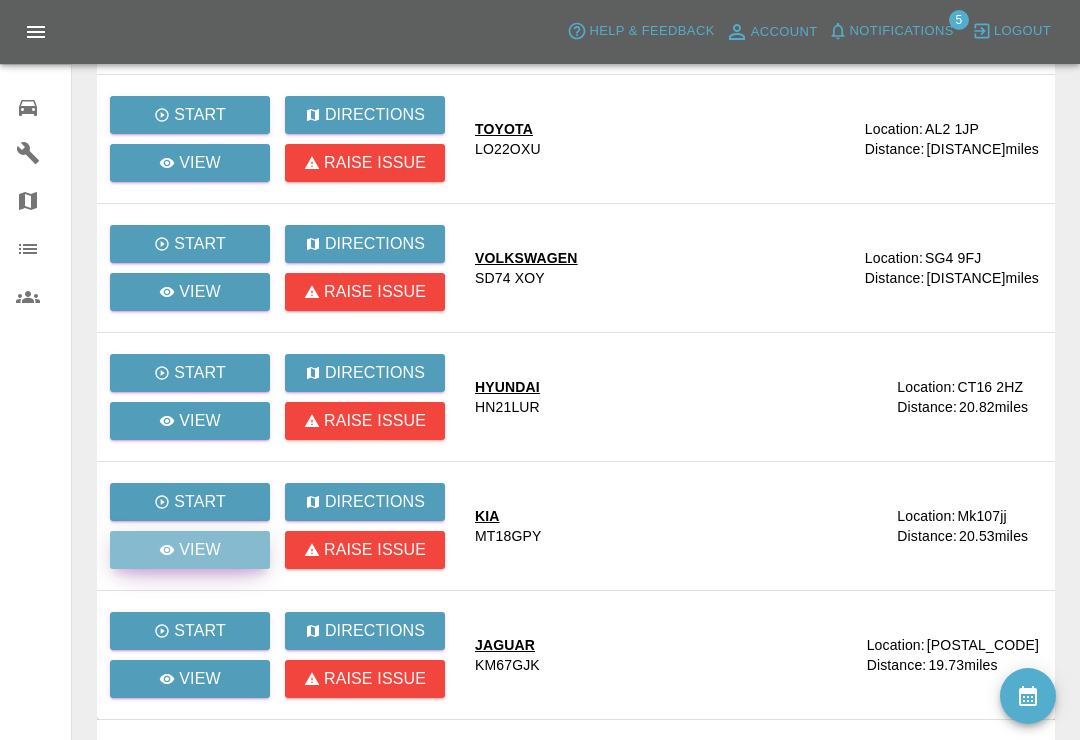 click on "View" at bounding box center [190, 550] 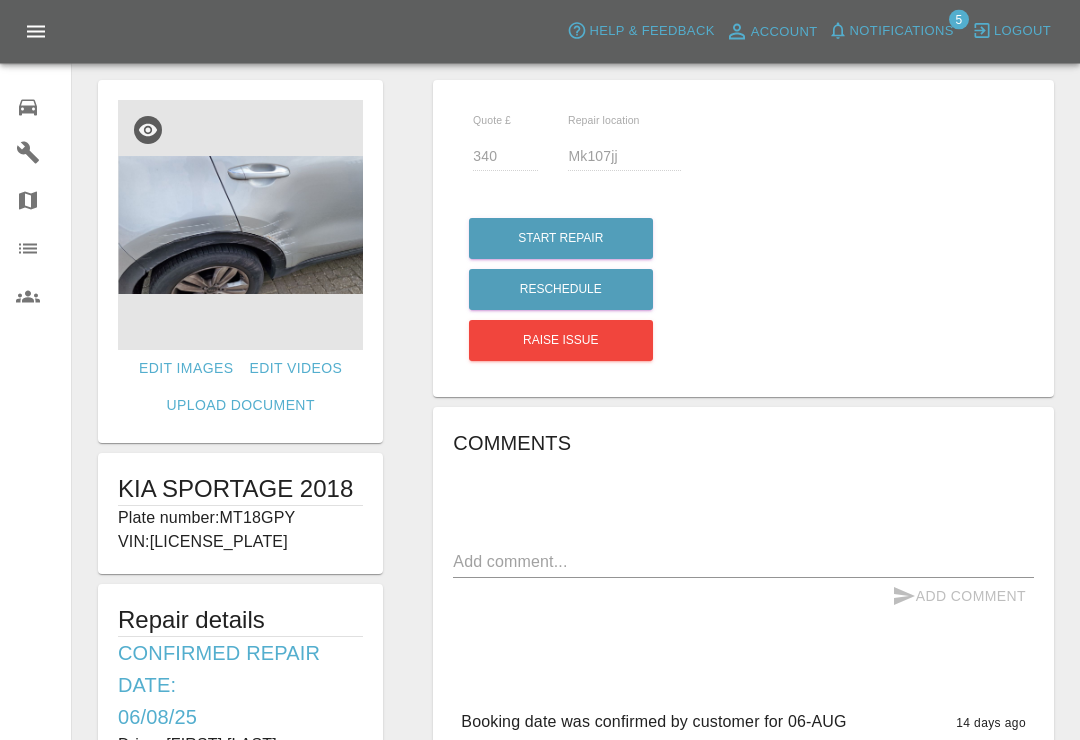 scroll, scrollTop: 0, scrollLeft: 0, axis: both 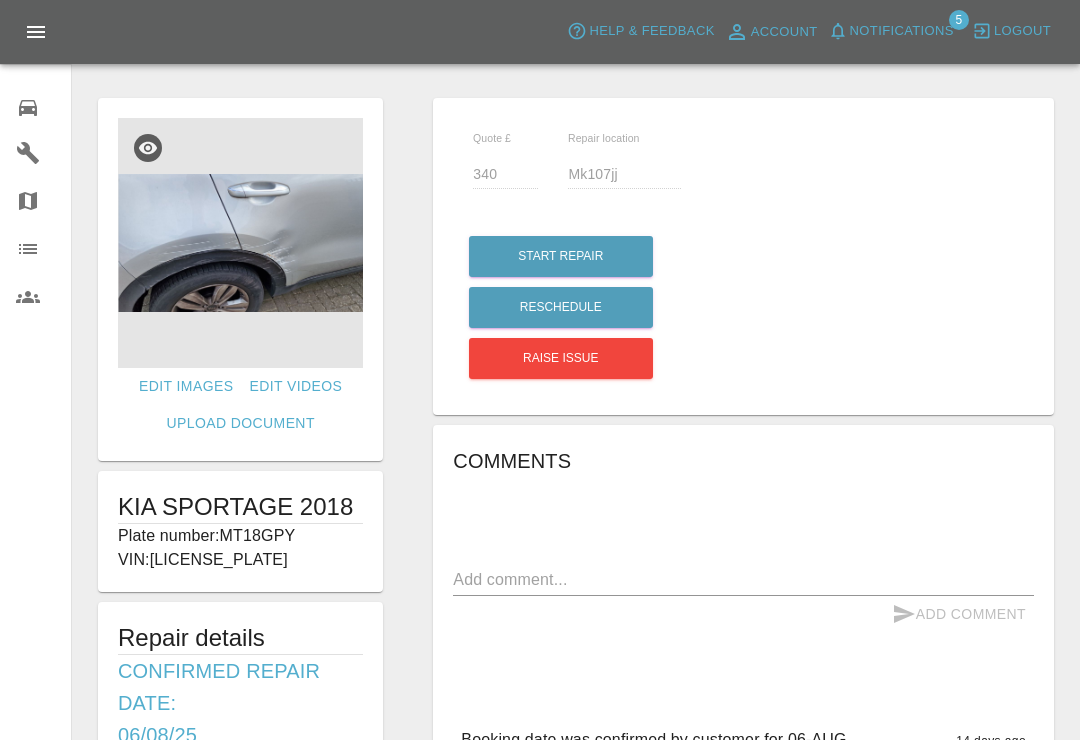 click on "0" at bounding box center (44, 105) 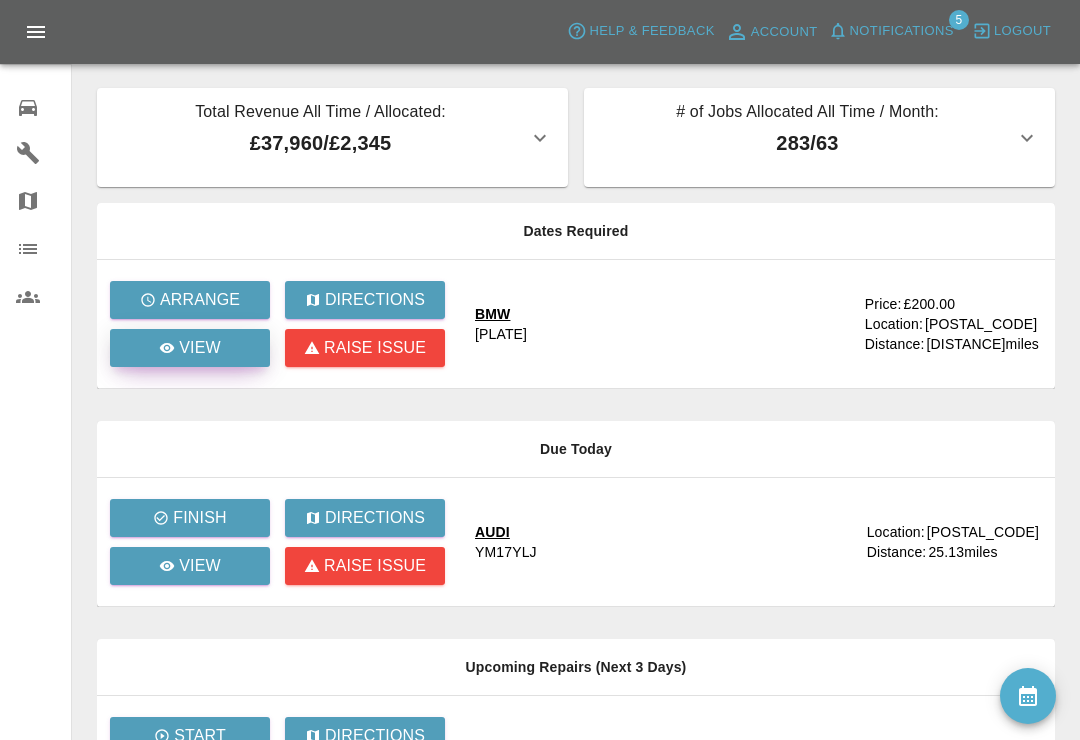 click on "View" at bounding box center (190, 348) 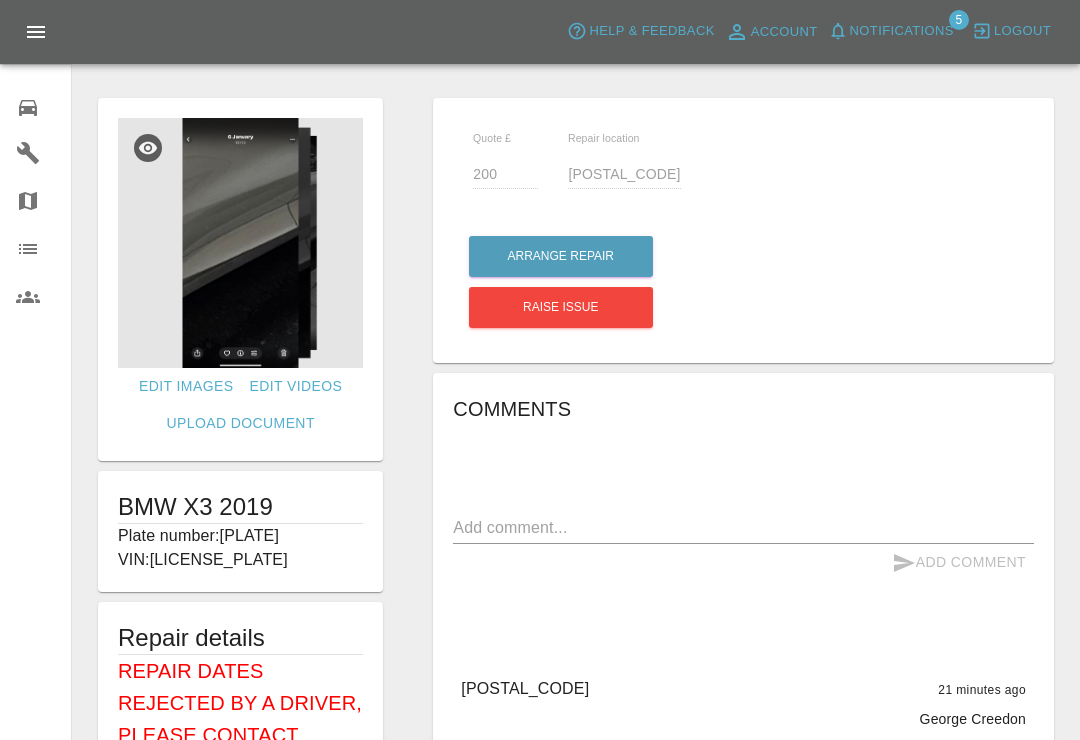 click at bounding box center (240, 243) 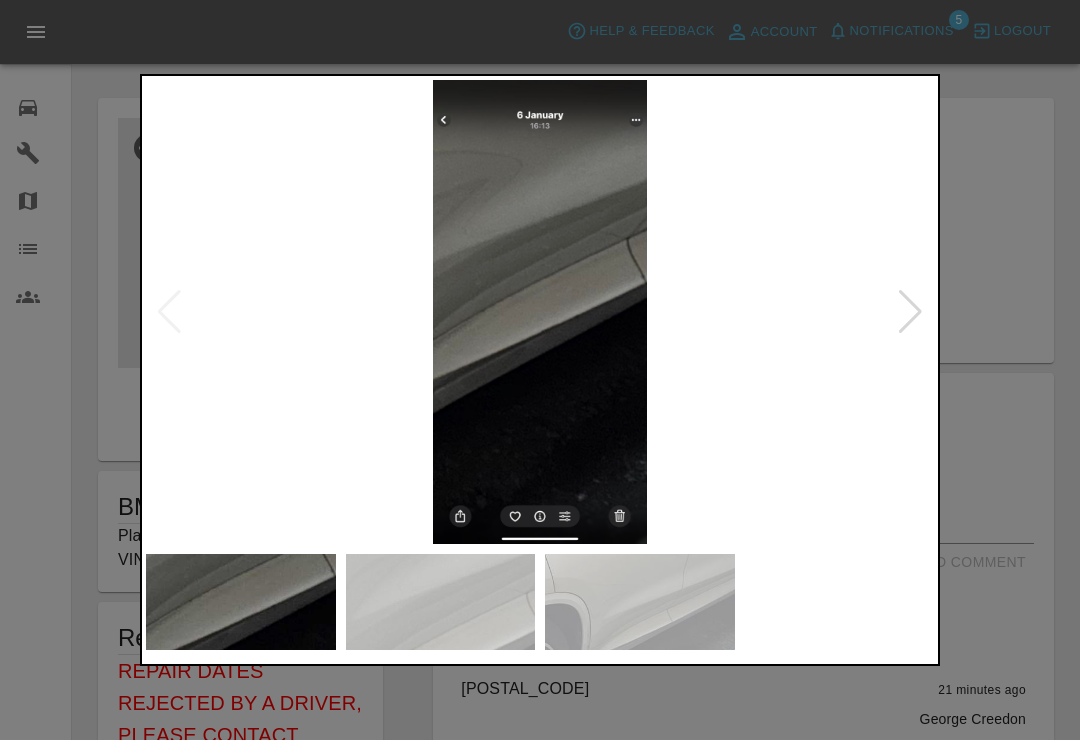 click at bounding box center (910, 312) 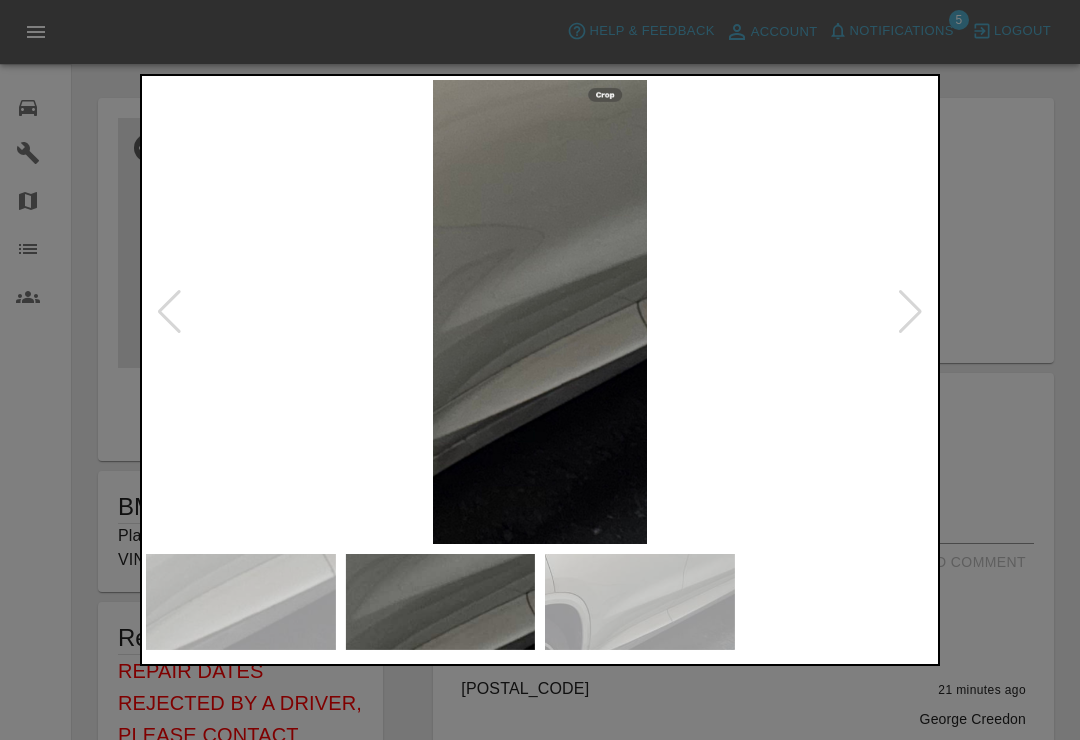 click at bounding box center [910, 312] 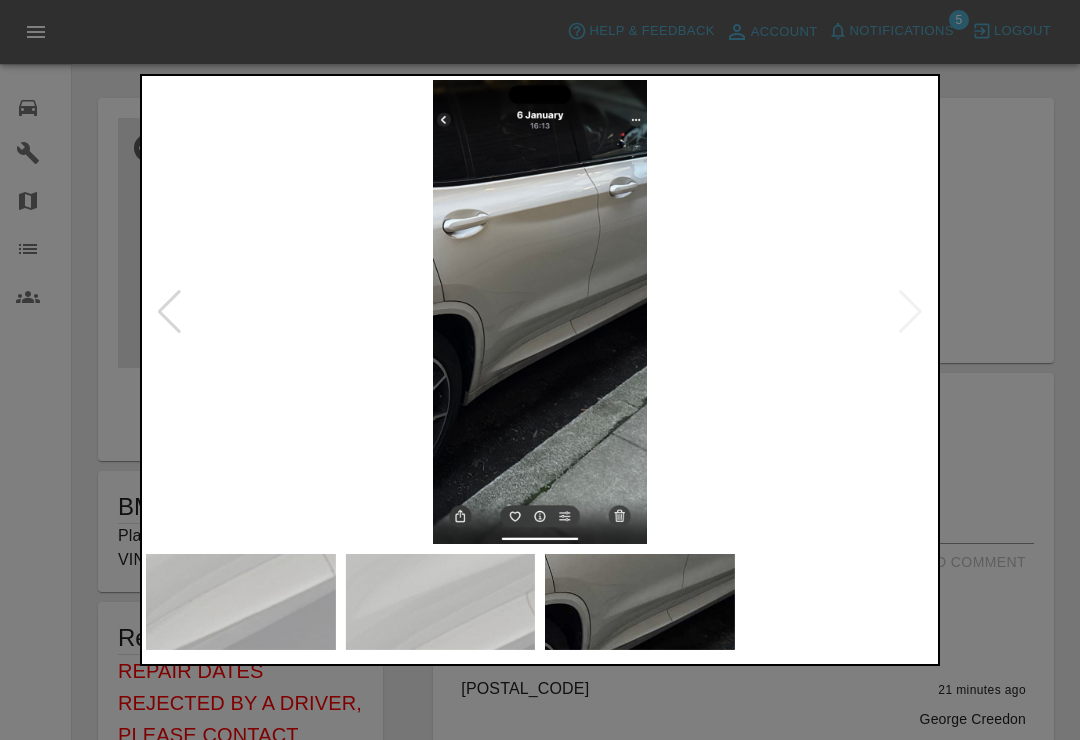 click at bounding box center (540, 312) 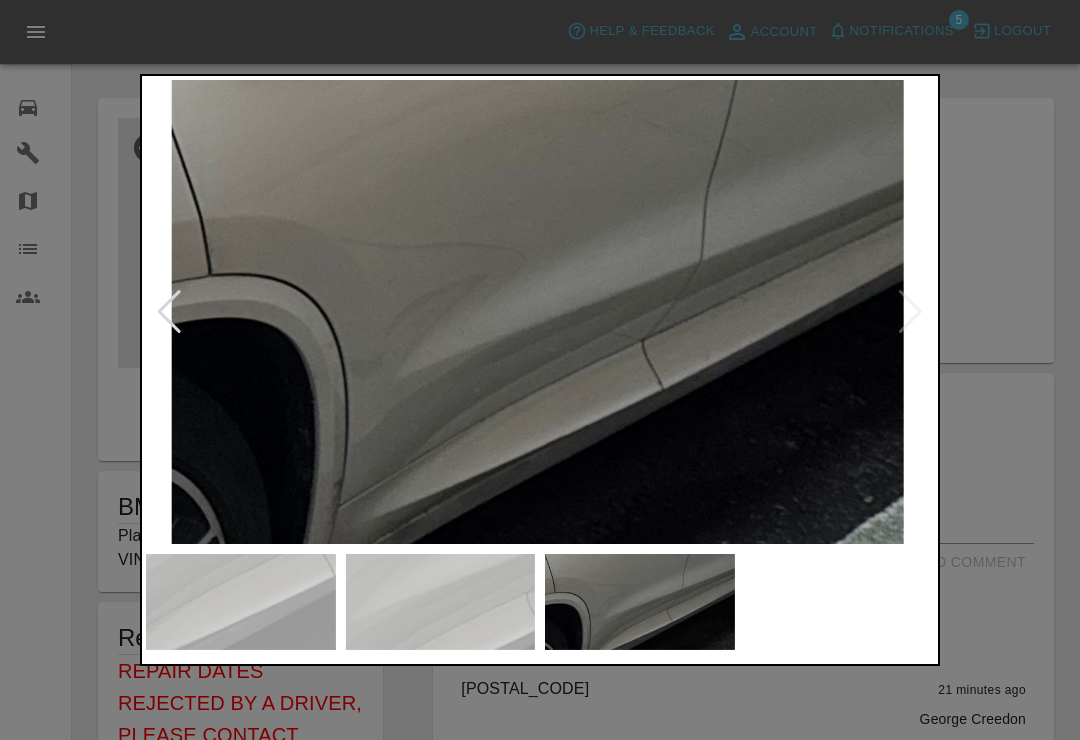 click at bounding box center (537, 311) 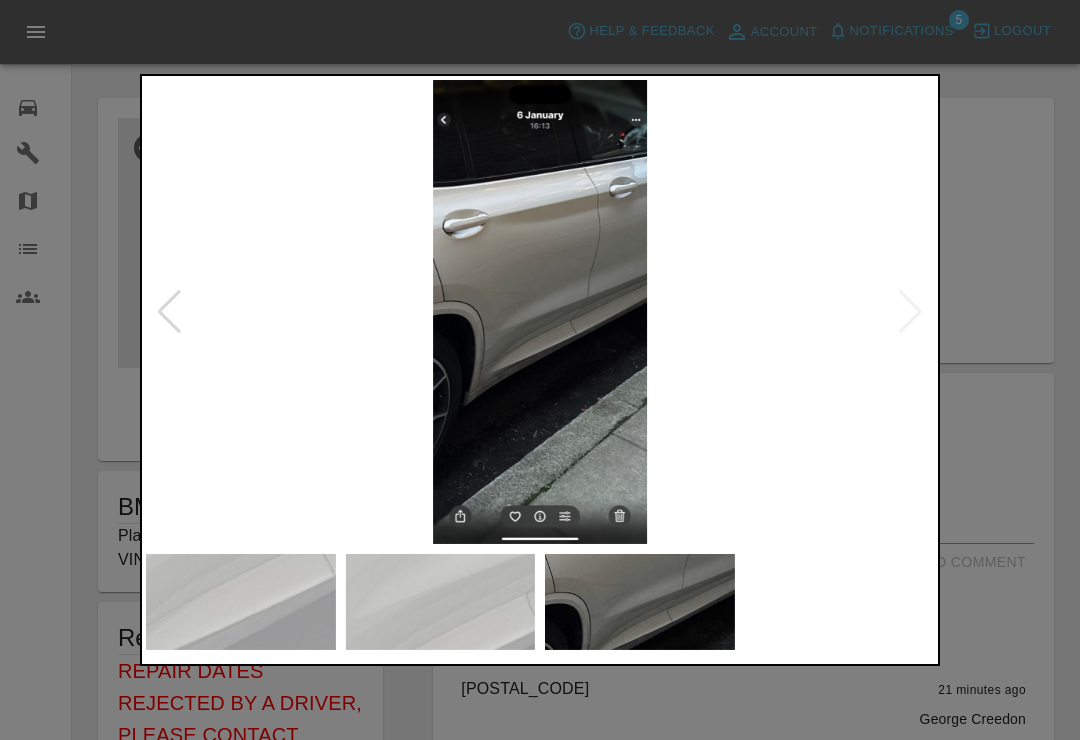 click at bounding box center (441, 602) 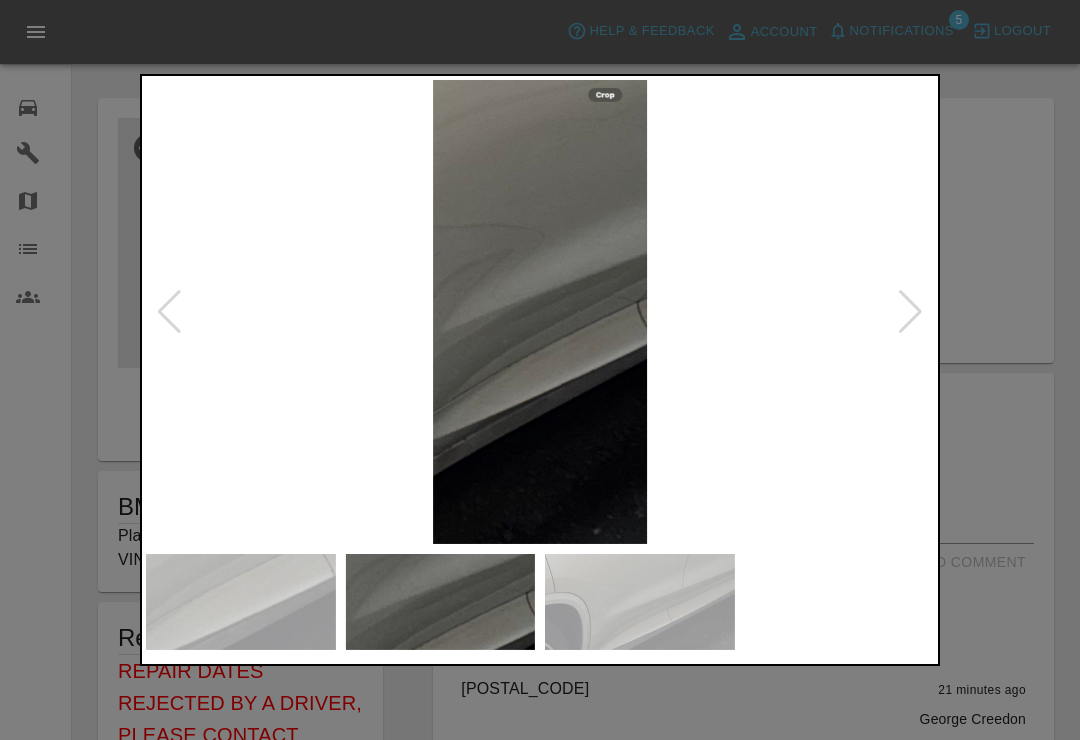 click at bounding box center [540, 370] 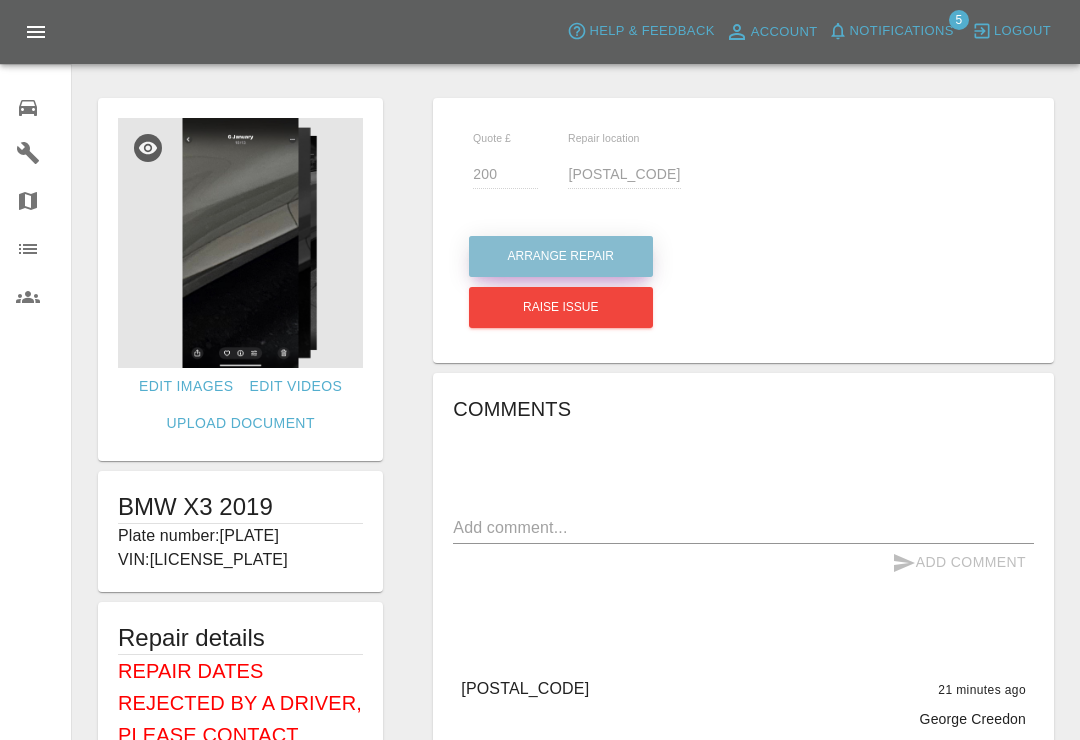 click on "Arrange Repair" at bounding box center (561, 256) 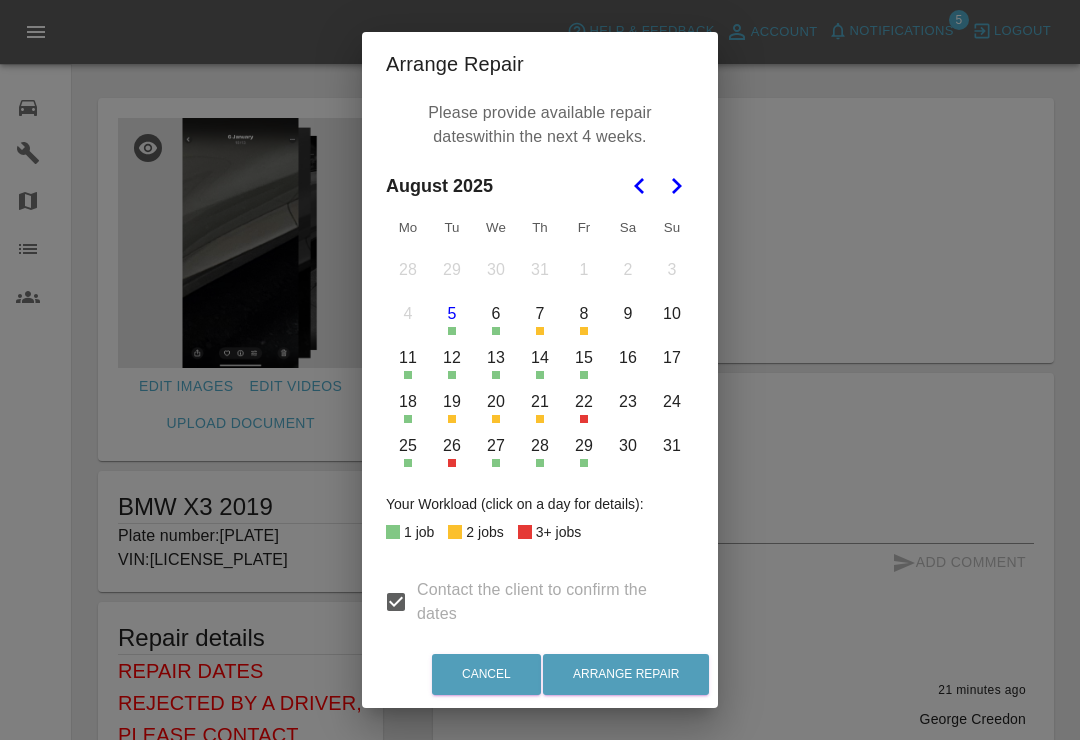click on "11" at bounding box center (408, 358) 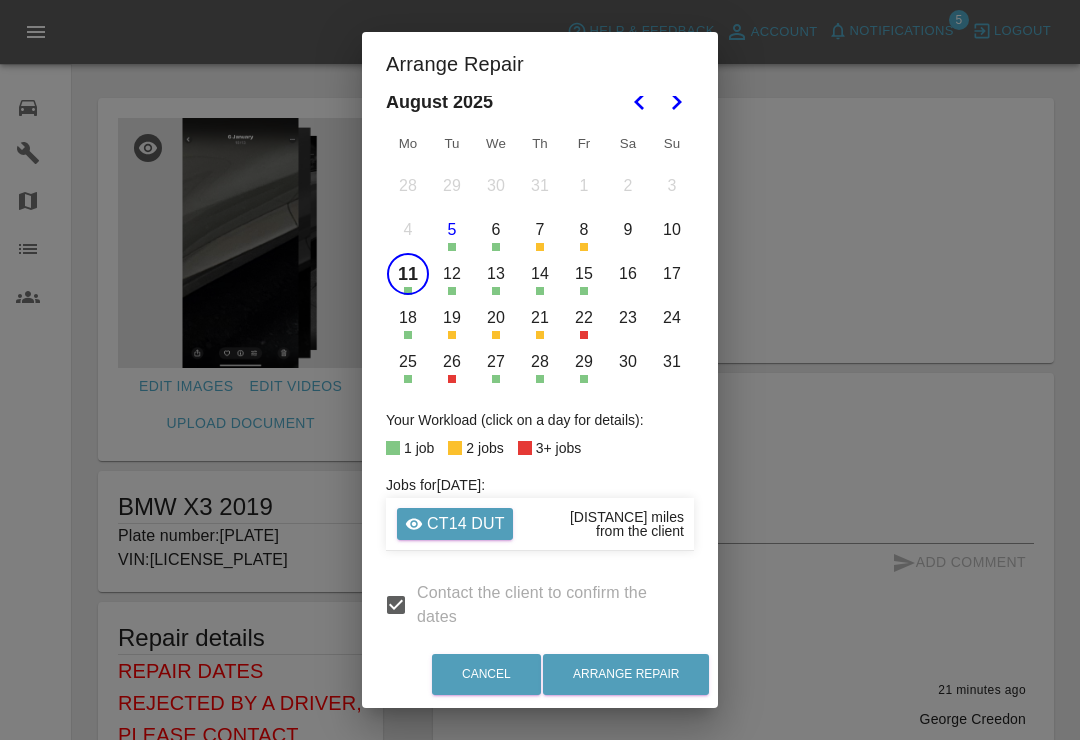 scroll, scrollTop: 85, scrollLeft: 0, axis: vertical 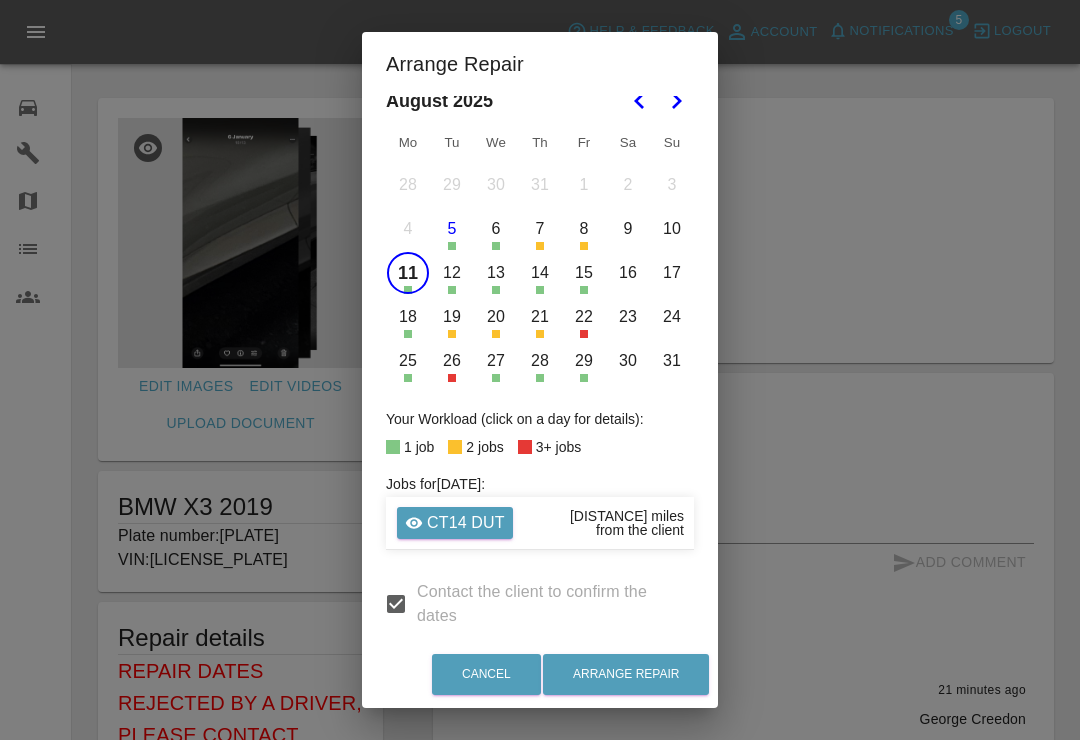 click on "11" at bounding box center (408, 273) 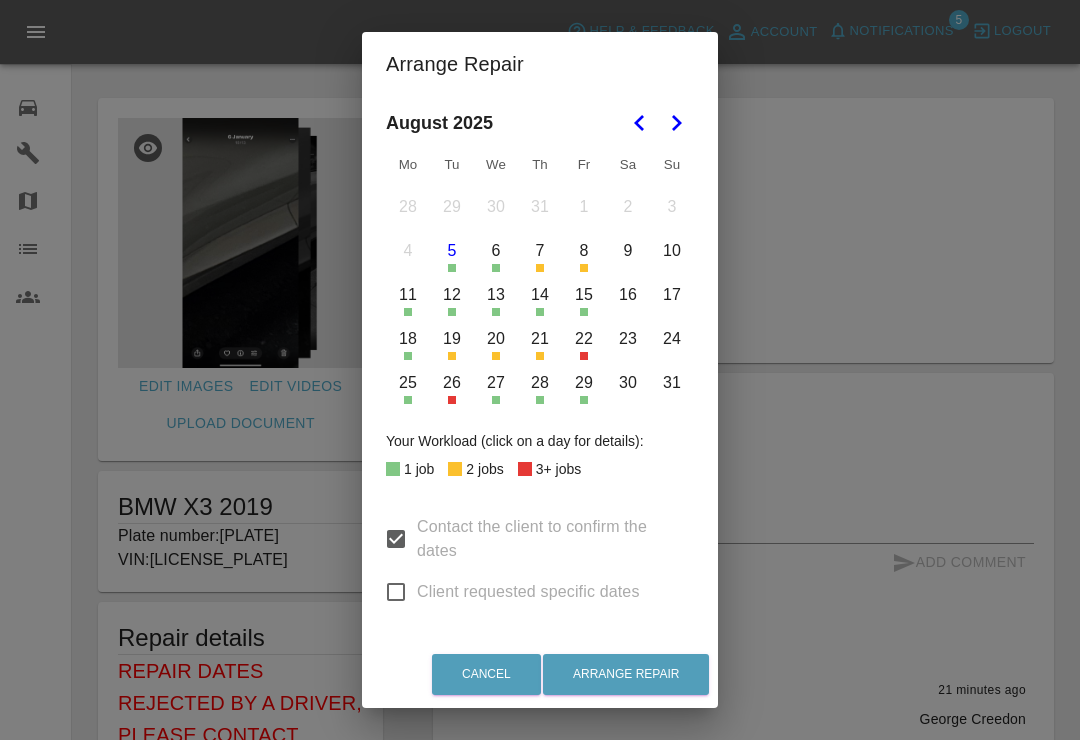 scroll, scrollTop: 53, scrollLeft: 0, axis: vertical 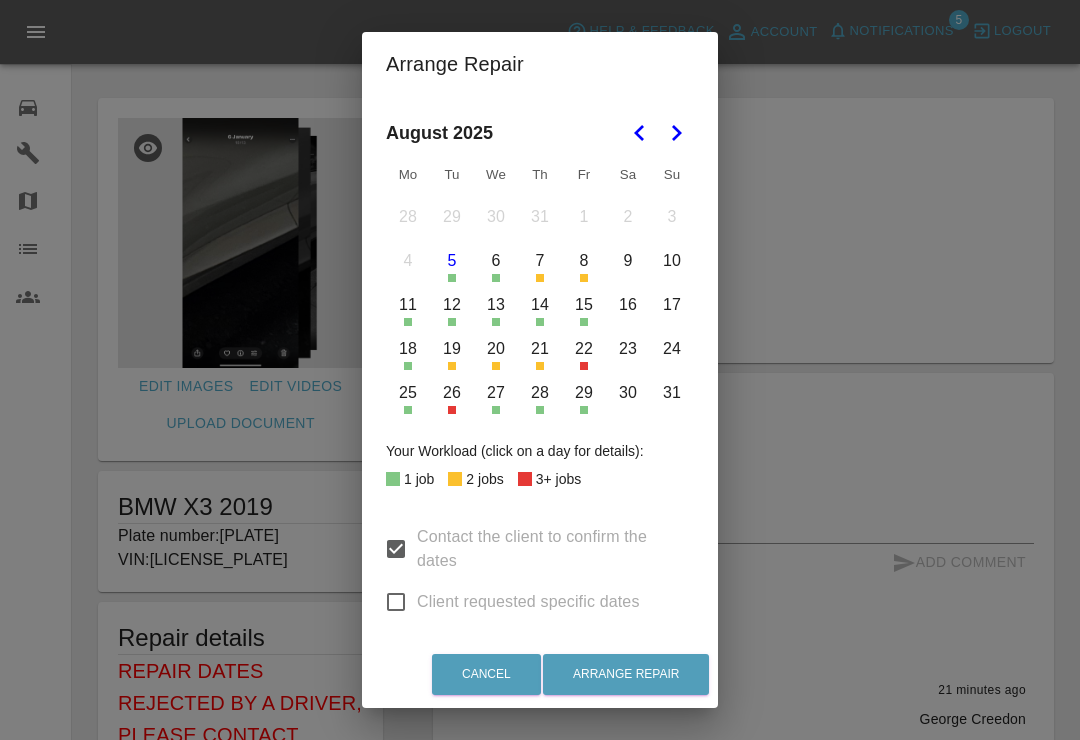 click on "5" at bounding box center [452, 261] 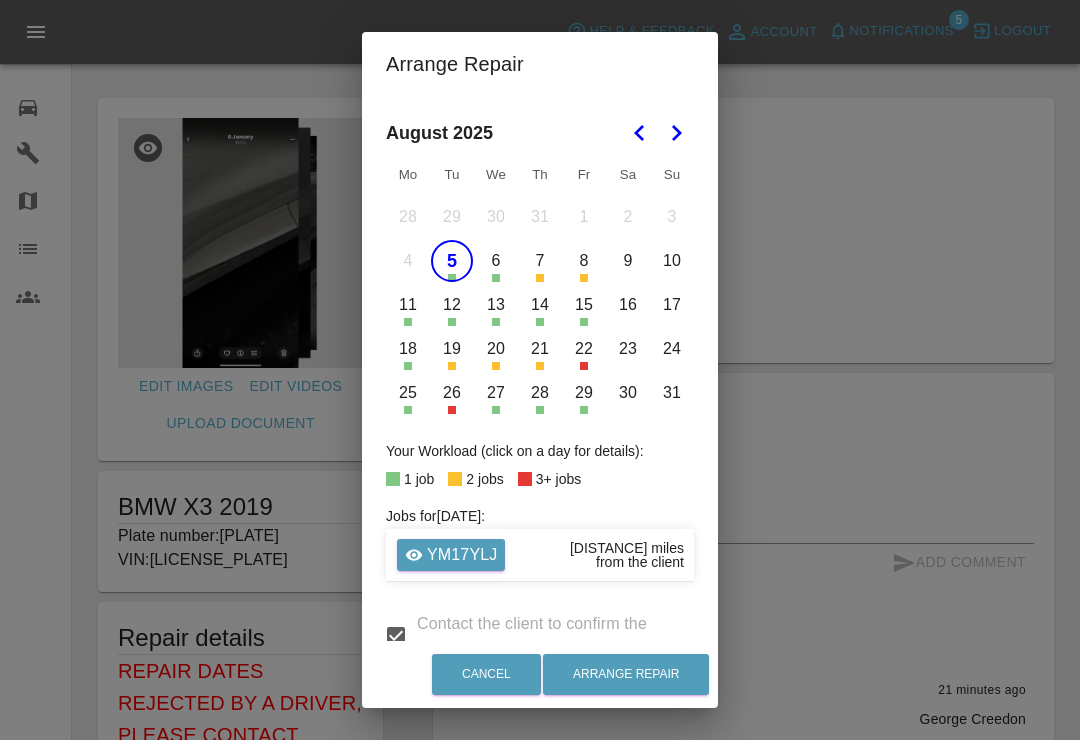 click on "5" at bounding box center [452, 261] 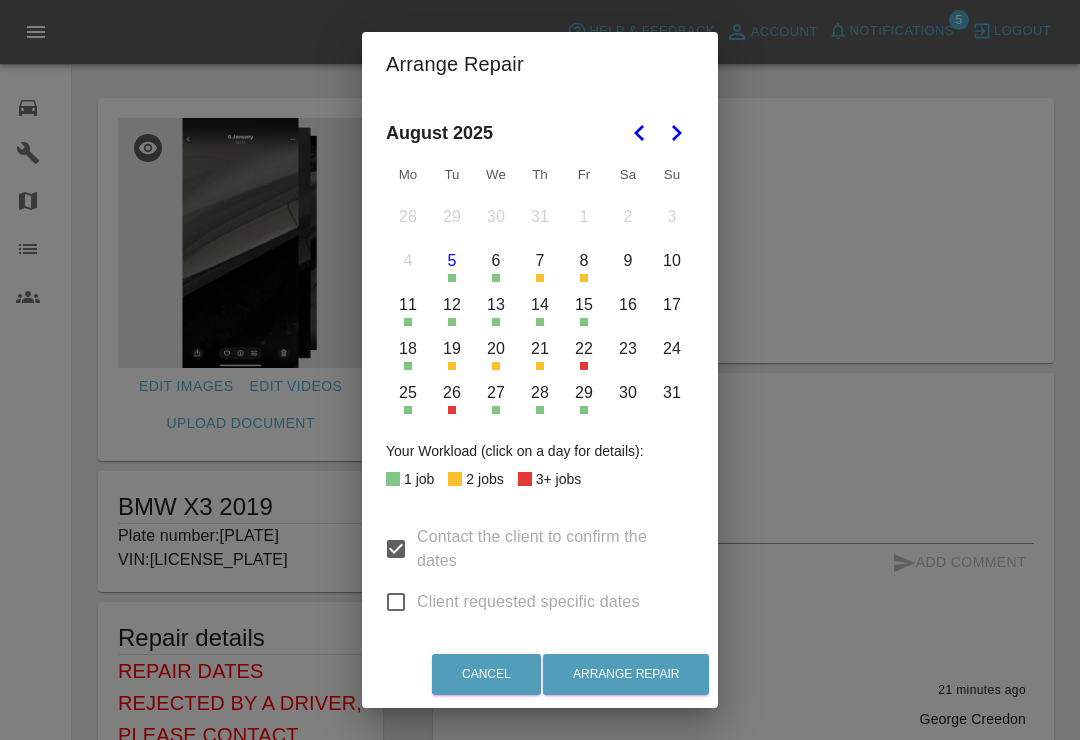 click 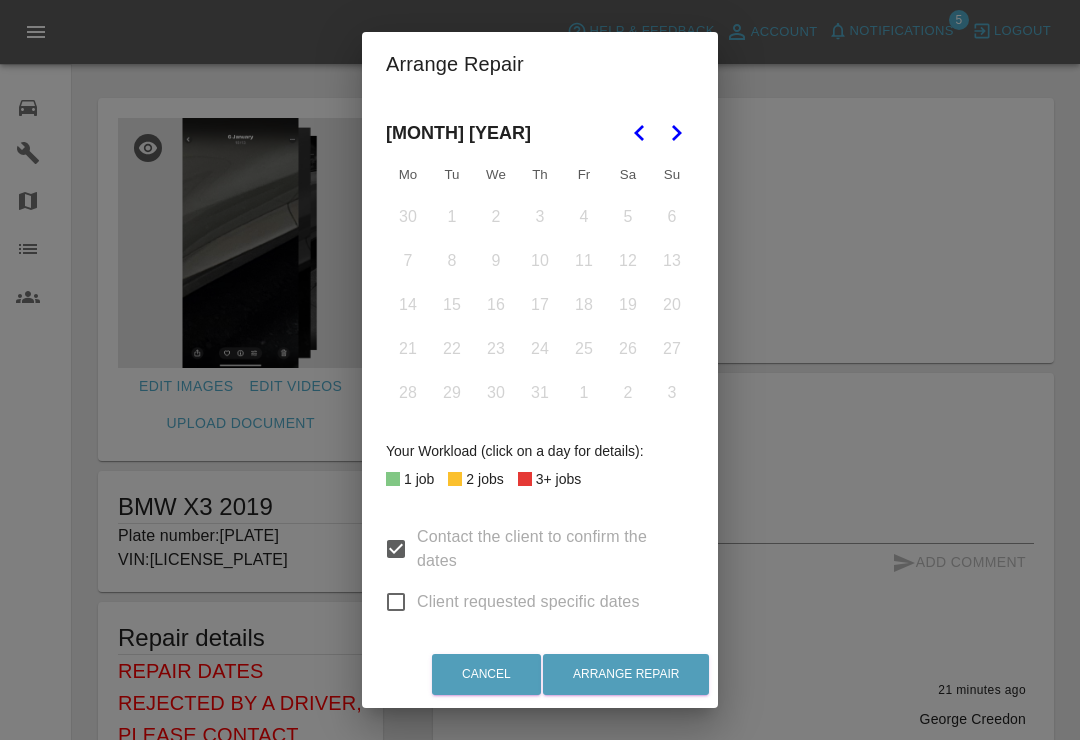 click 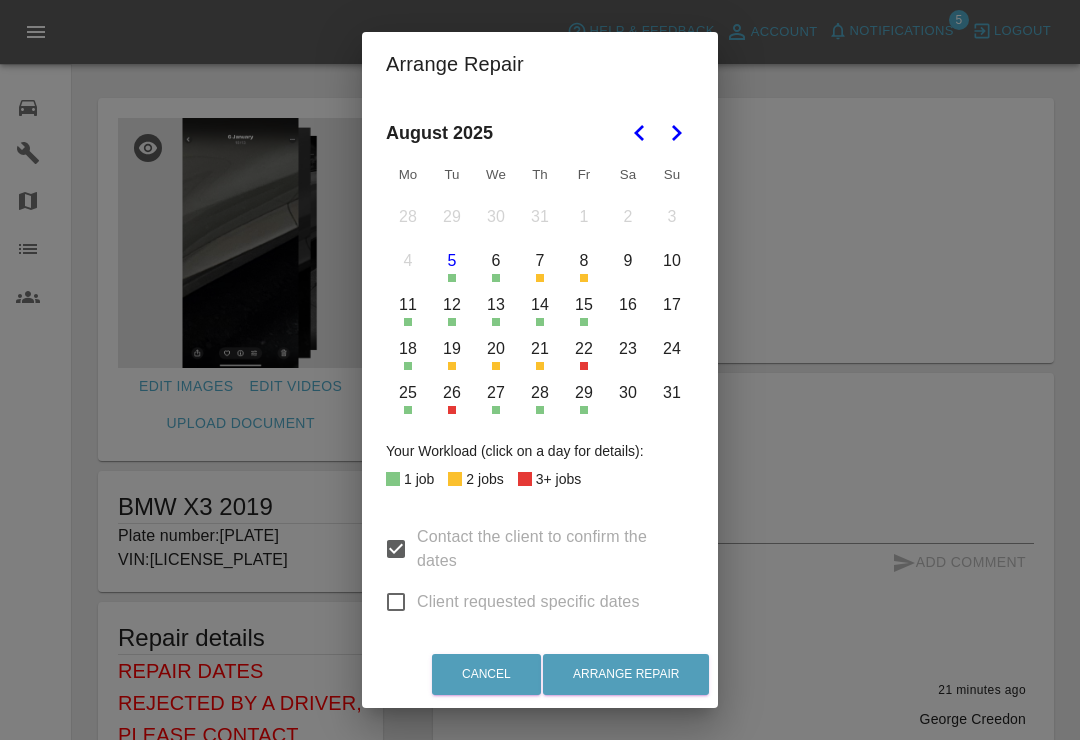 click 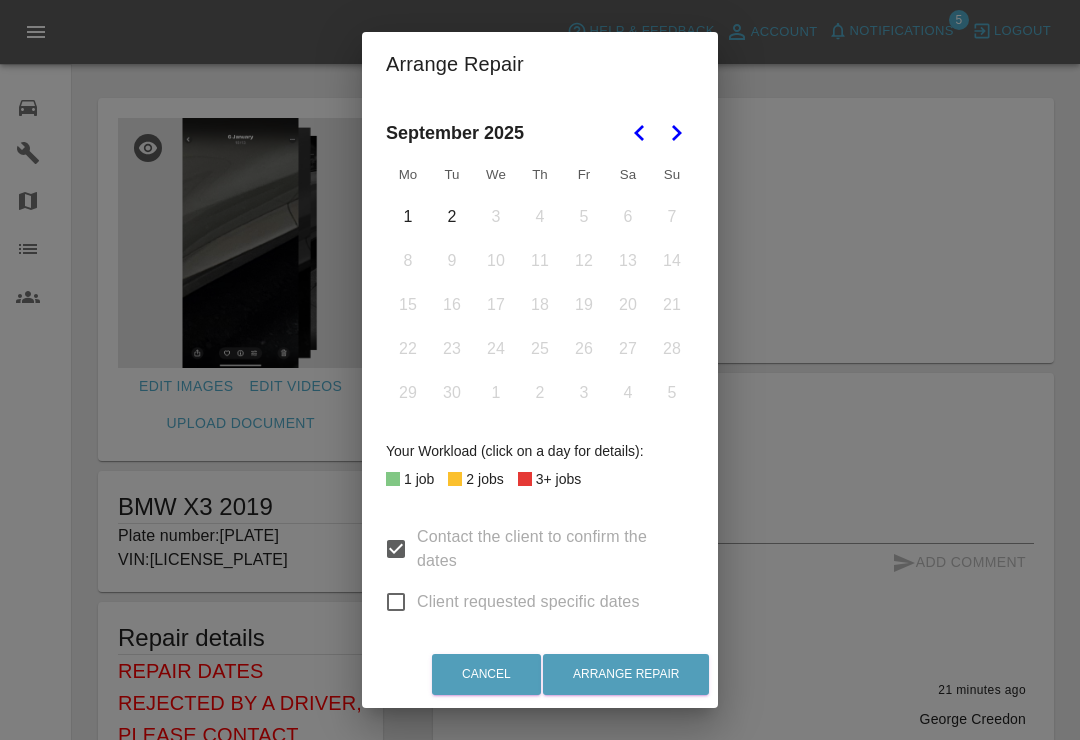 click 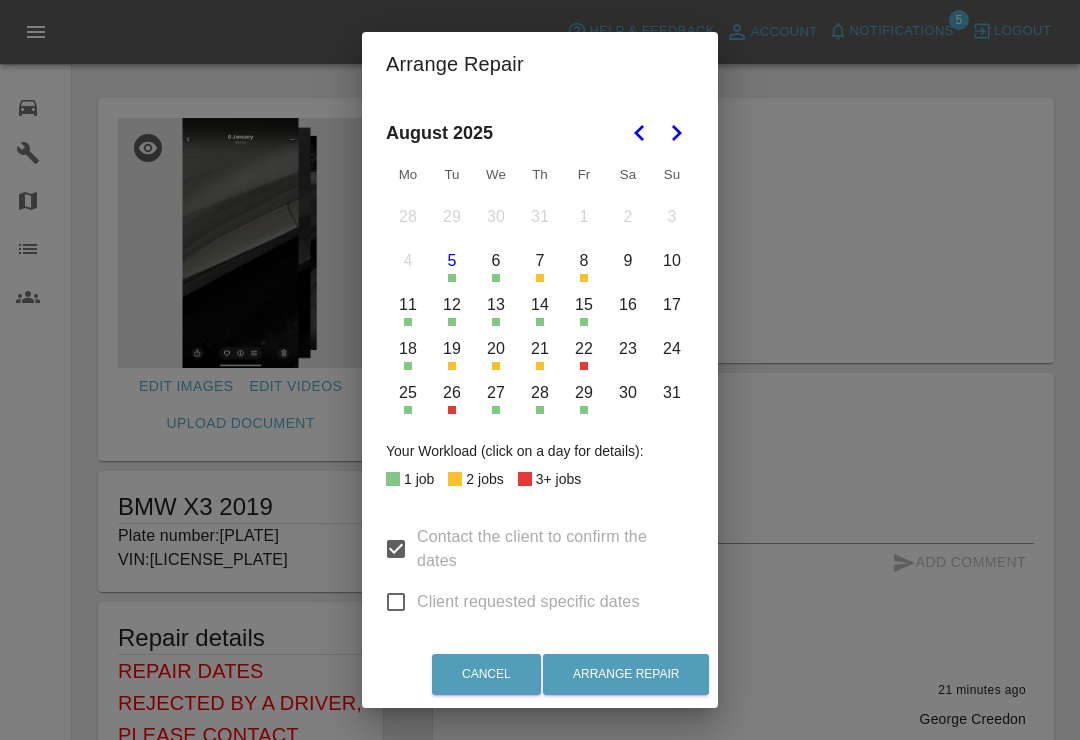 click on "Arrange Repair Please provide available repair dates  within the next 4 weeks. August 2025 Mo Tu We Th Fr Sa Su 28 29 30 31 1 2 3 4 5 6 7 8 9 10 11 12 13 14 15 16 17 18 19 20 21 22 23 24 25 26 27 28 29 30 31 Your Workload (click on a day for details): 1 job 2 jobs 3+ jobs Contact the client to confirm the dates Client requested specific dates Cancel Arrange Repair" at bounding box center [540, 370] 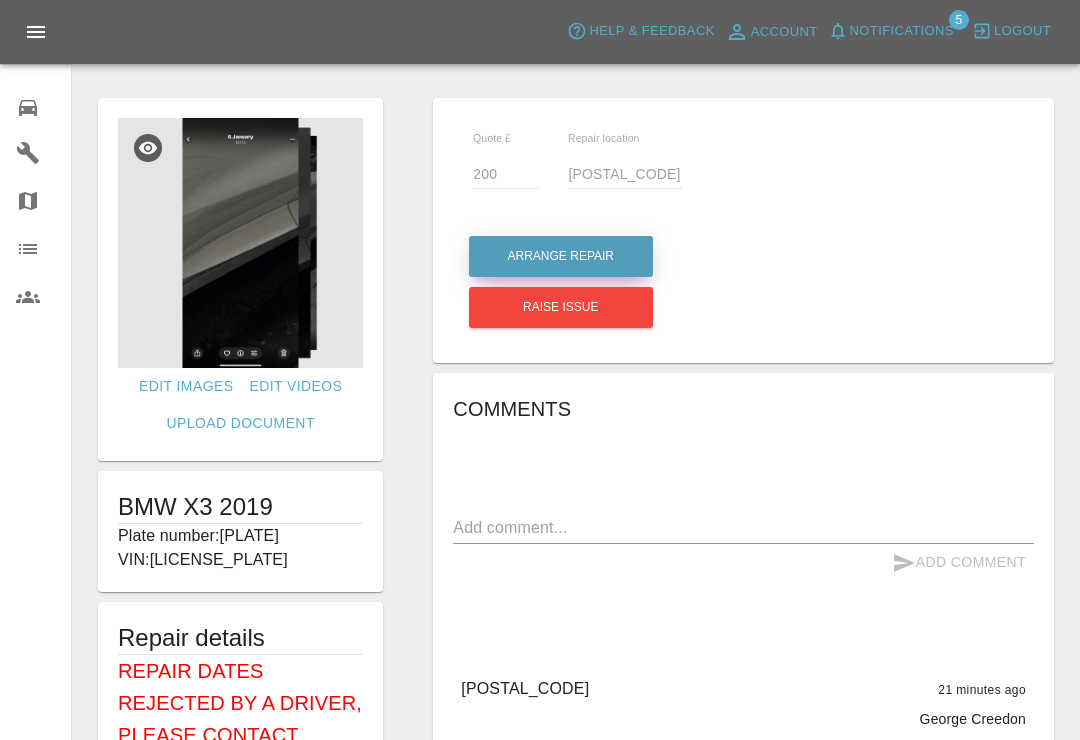 click on "Arrange Repair" at bounding box center [561, 256] 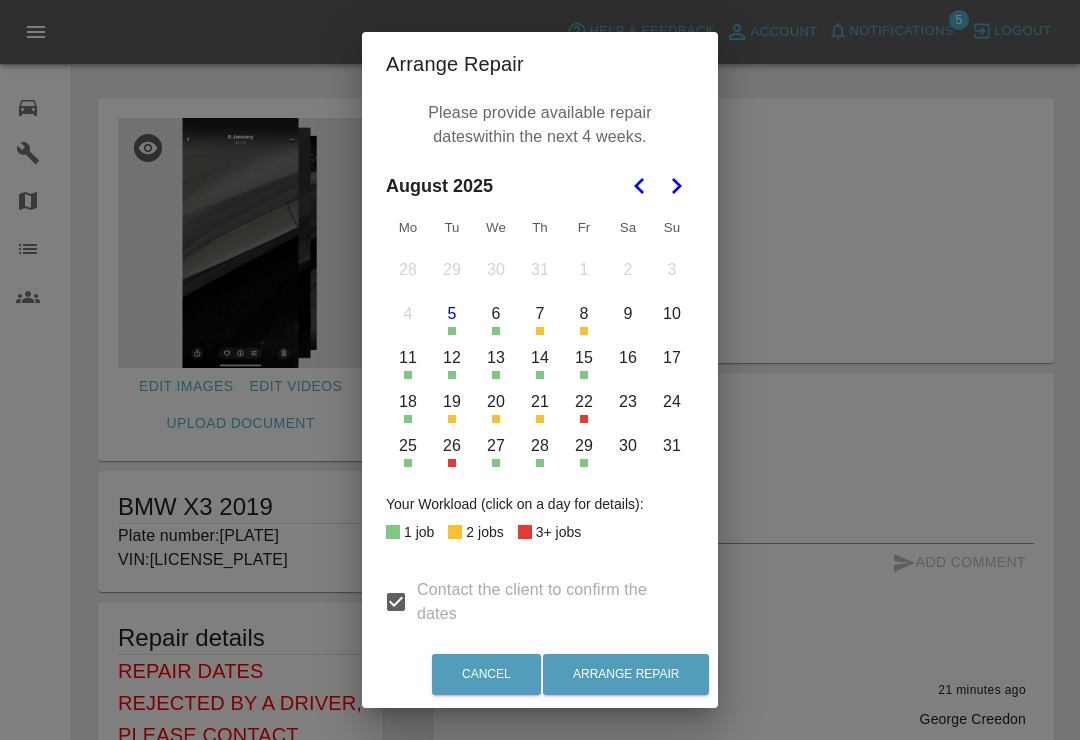 click on "5" at bounding box center (452, 314) 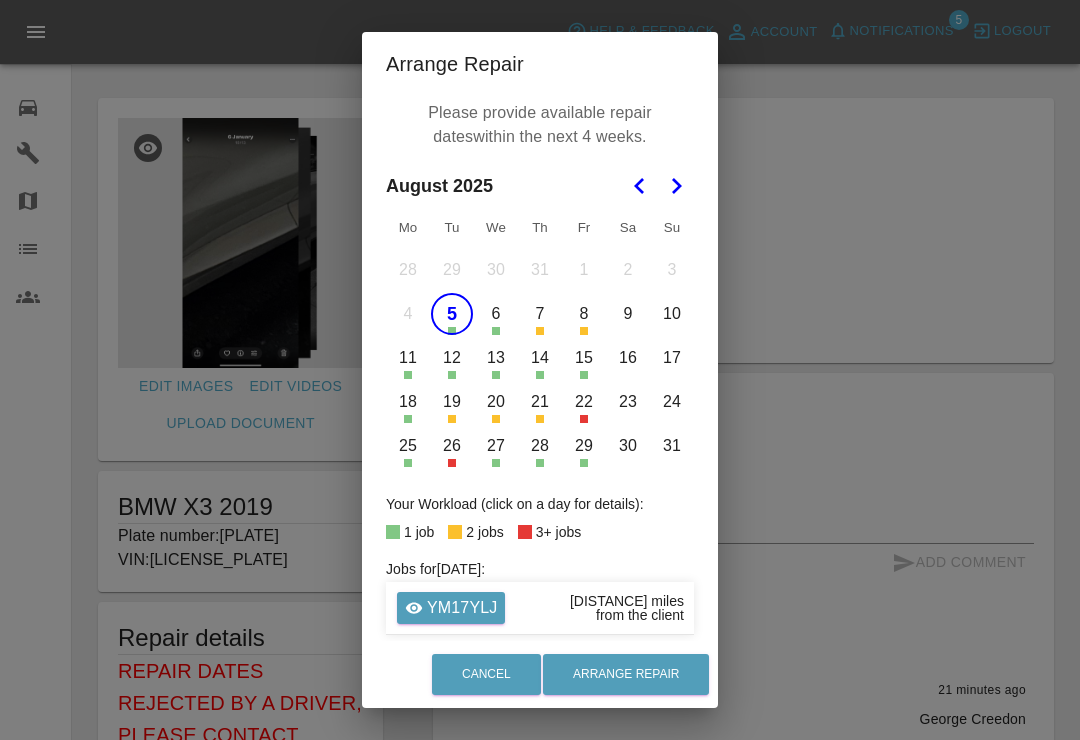 click on "5" at bounding box center [452, 314] 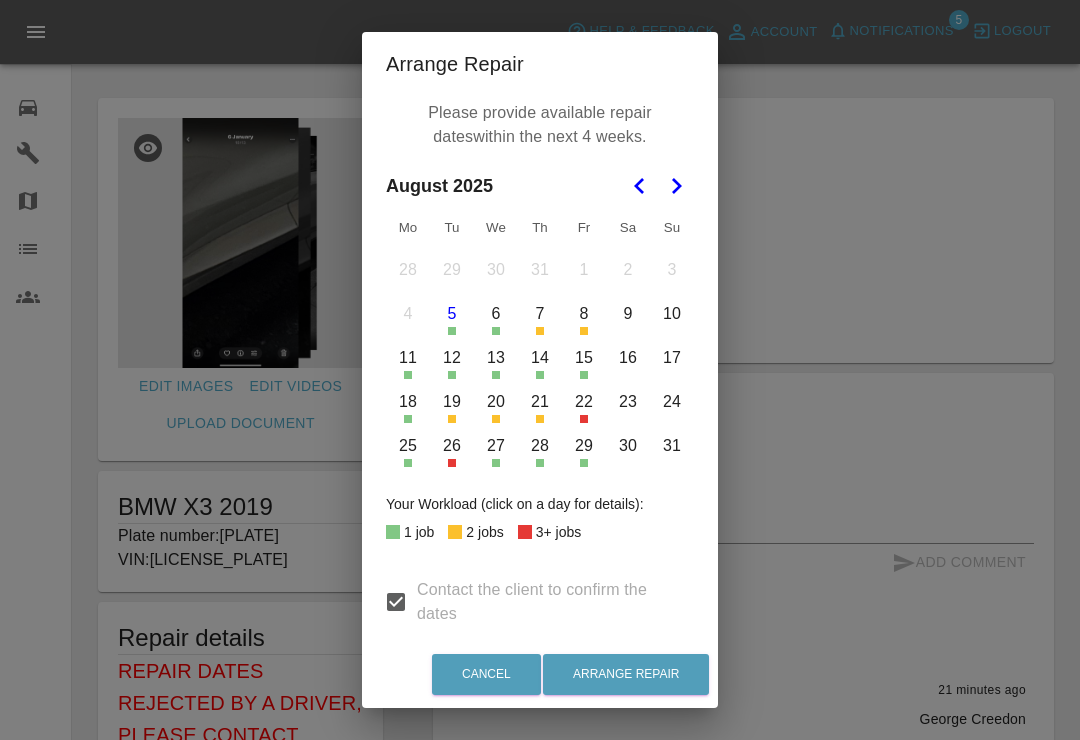 click on "6" at bounding box center (496, 314) 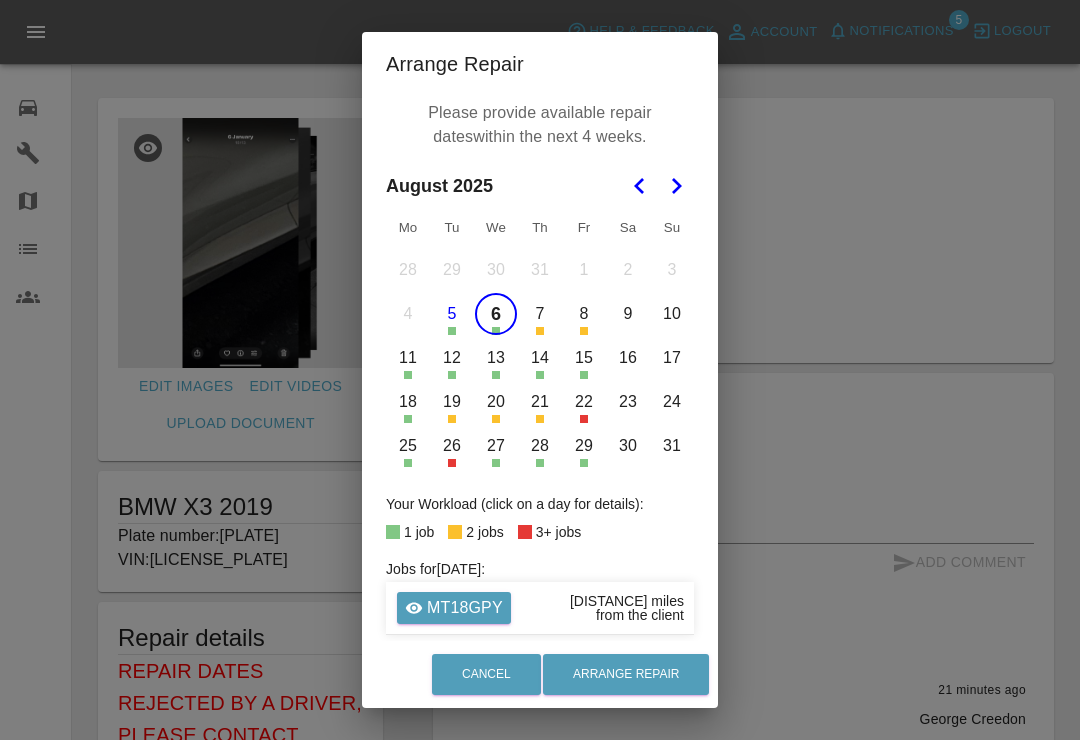 click on "Arrange Repair Please provide available repair dates within the next 4 weeks. August 2025 Mo Tu We Th Fr Sa Su 28 29 30 31 1 2 3 4 5 6 7 8 9 10 11 12 13 14 15 16 17 18 19 20 21 22 23 24 25 26 27 28 29 30 31 Your Workload (click on a day for details): 1 job 2 jobs 3+ jobs Jobs for 6 August : MT18GPY 96.32 miles from the client Contact the client to confirm the dates Client requested specific dates Cancel Arrange Repair" at bounding box center (540, 370) 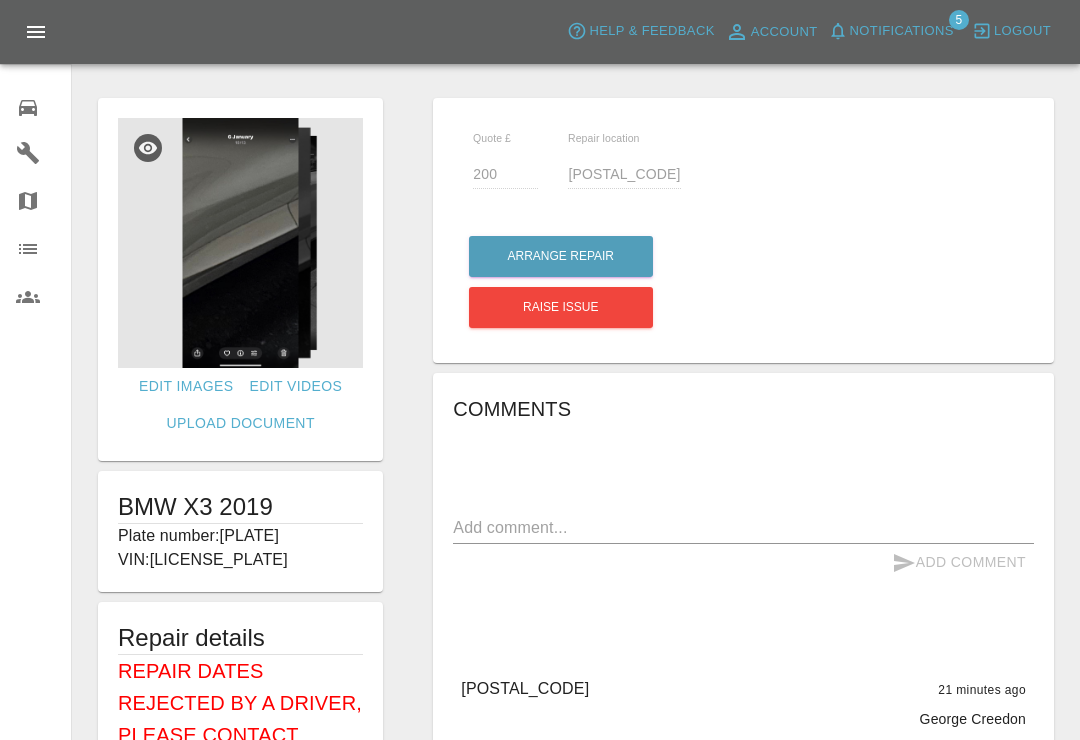 click 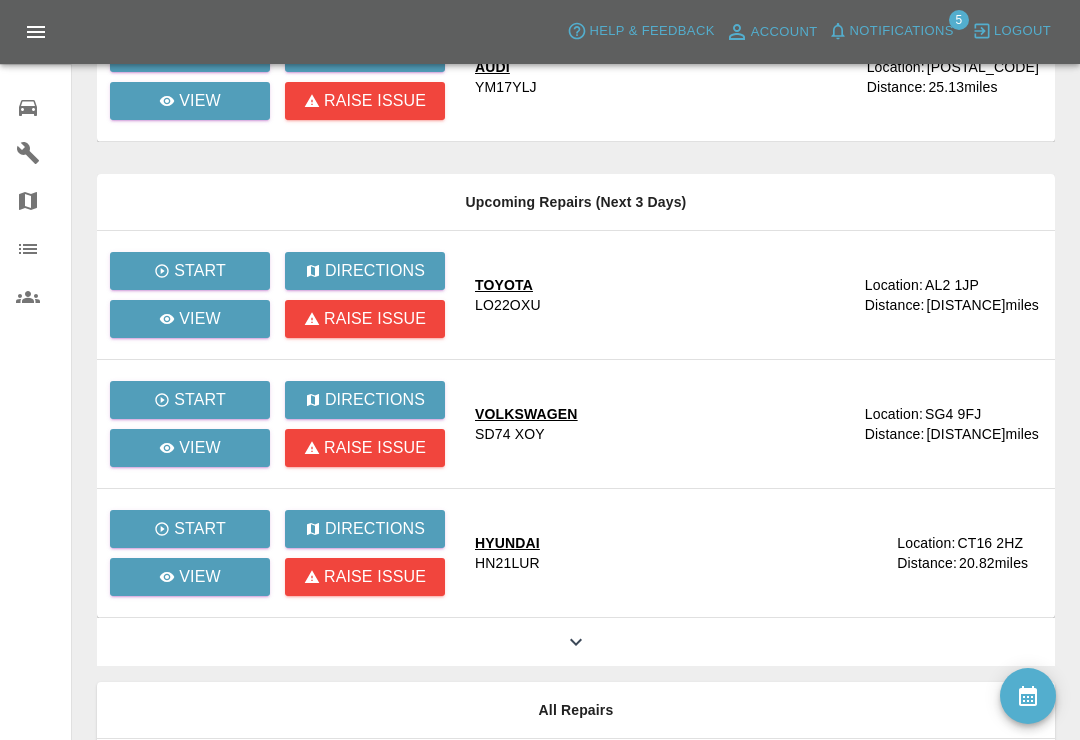 scroll, scrollTop: 470, scrollLeft: 0, axis: vertical 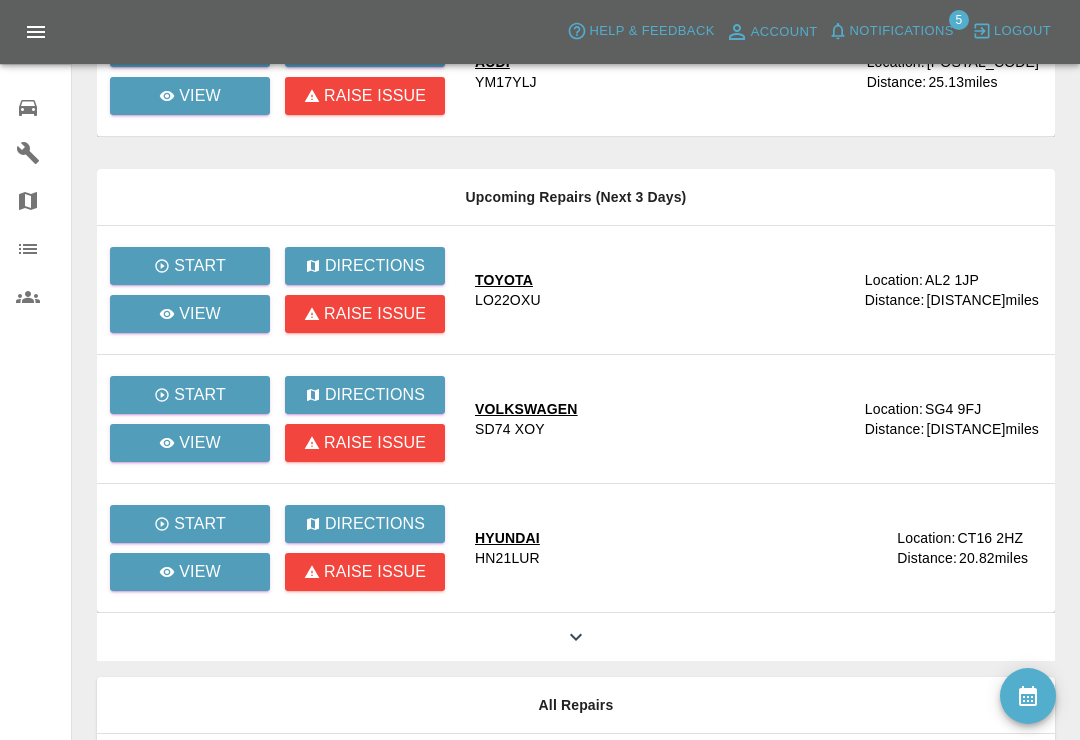 click 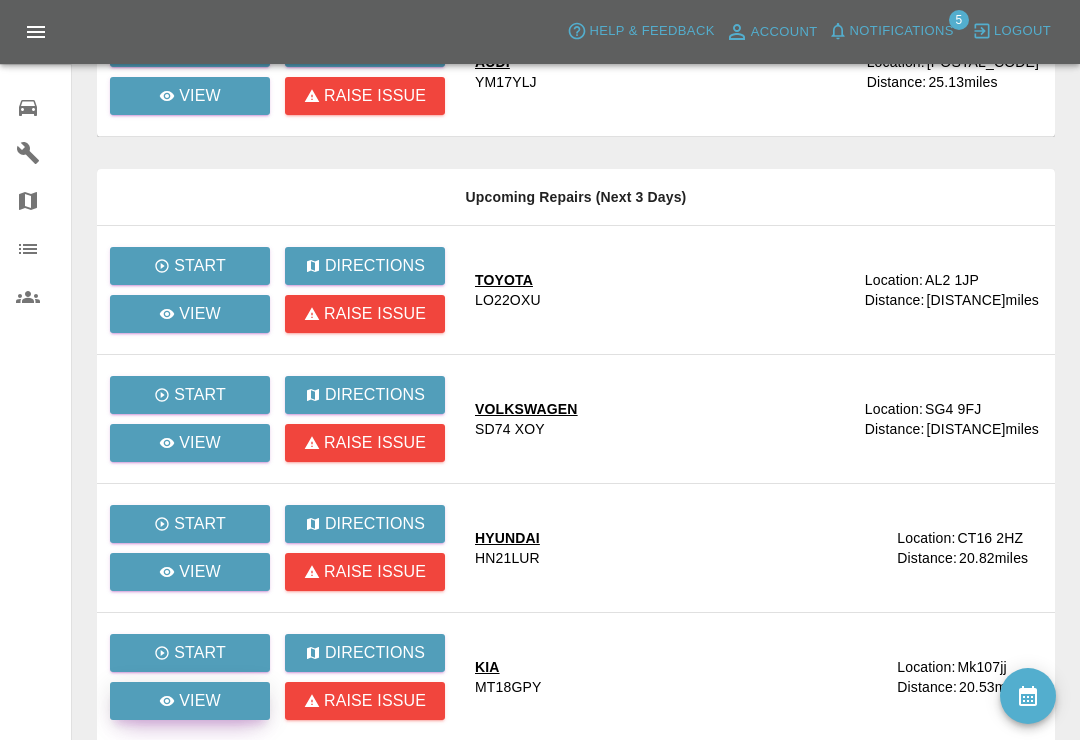 click on "View" at bounding box center [200, 701] 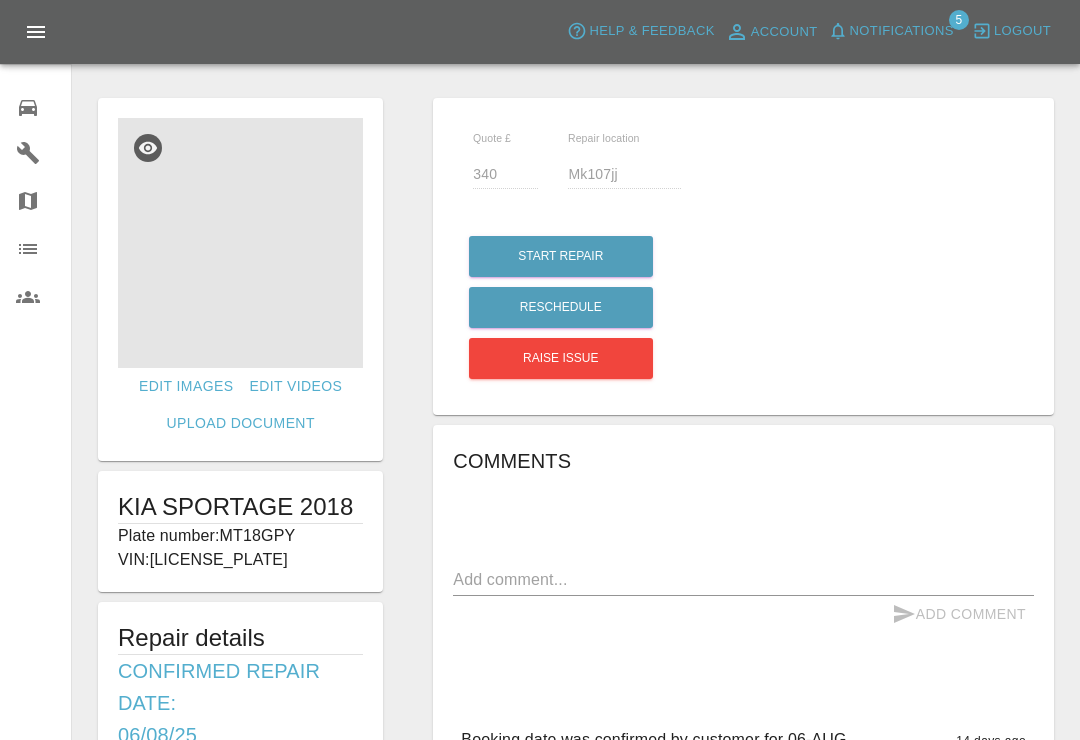 click at bounding box center [240, 243] 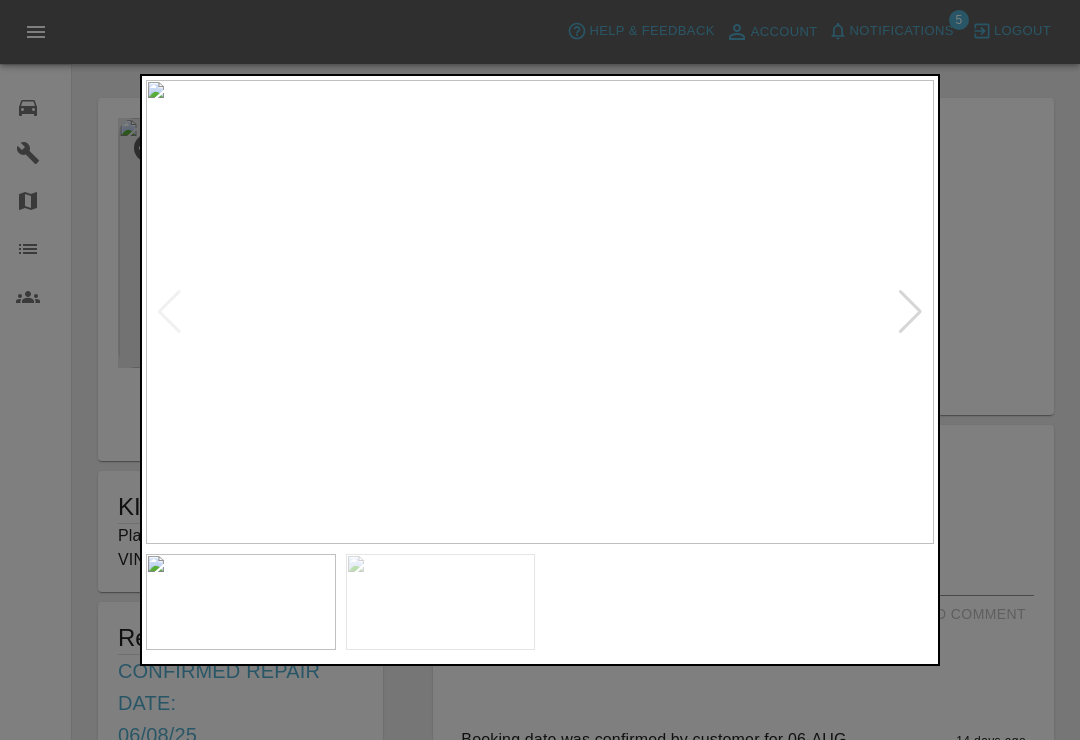 click at bounding box center [540, 312] 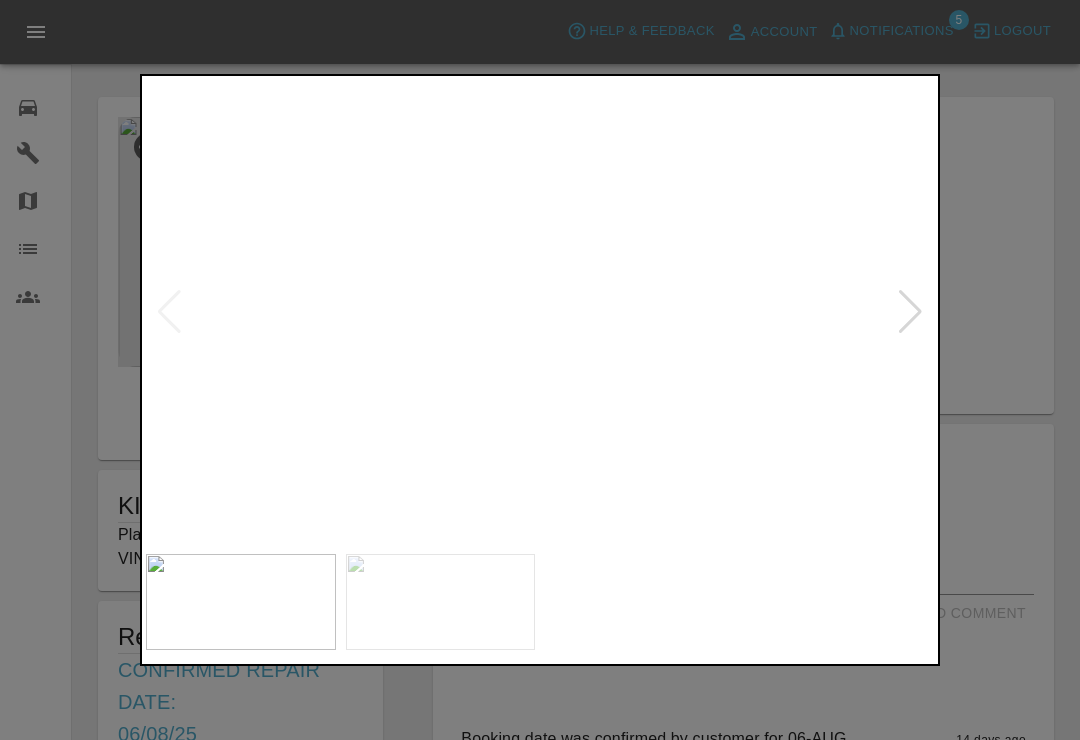 scroll, scrollTop: 0, scrollLeft: 0, axis: both 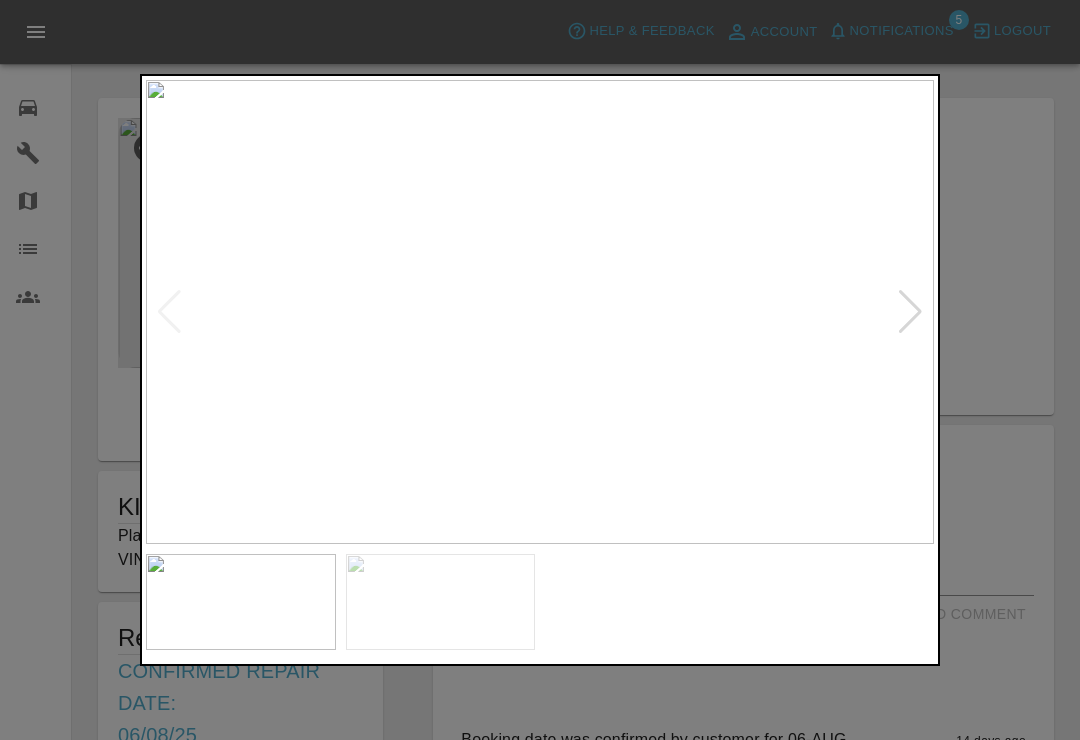 click at bounding box center [540, 370] 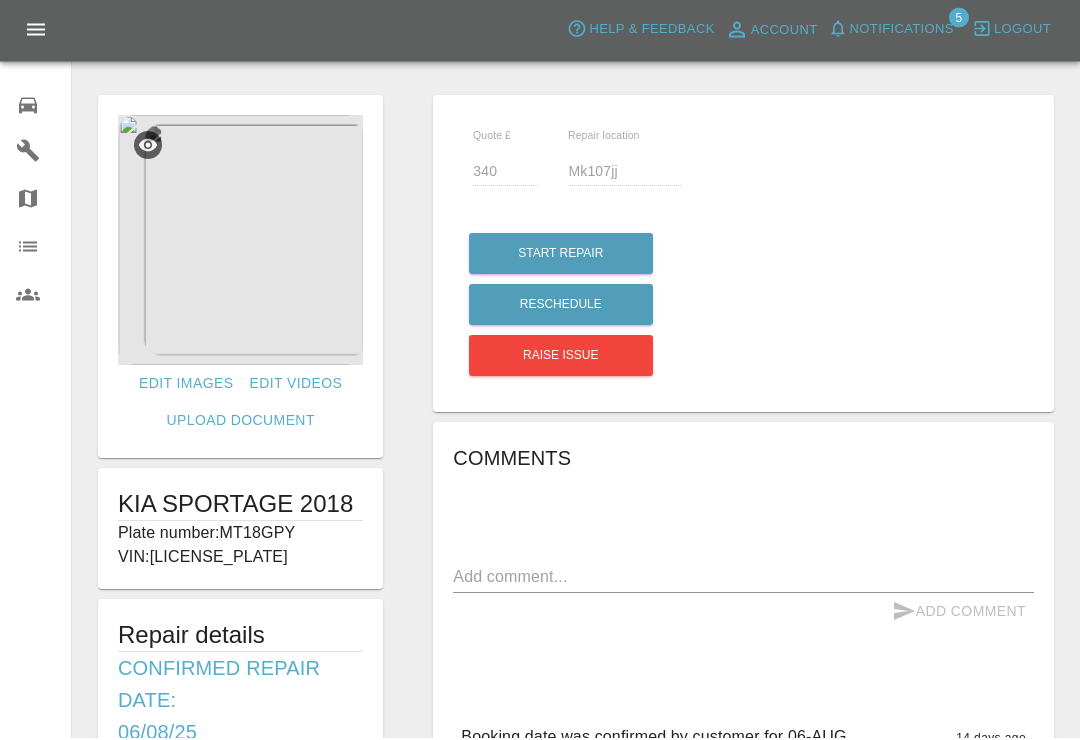 scroll, scrollTop: 0, scrollLeft: 0, axis: both 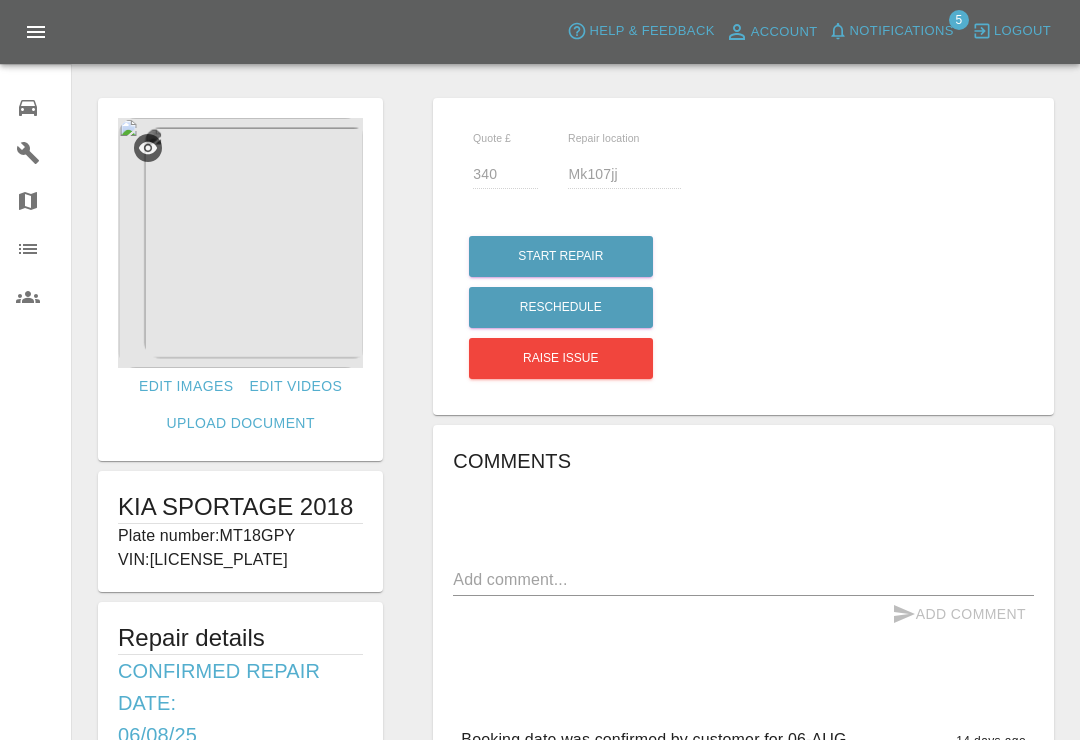 click 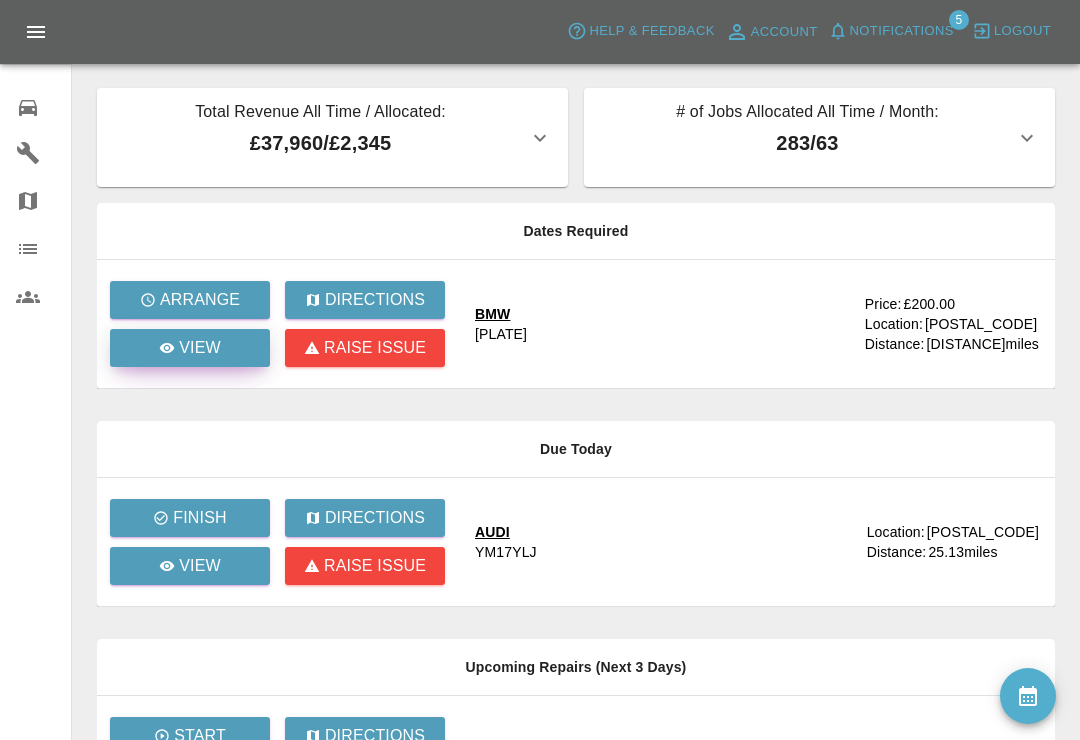 click on "View" at bounding box center [190, 348] 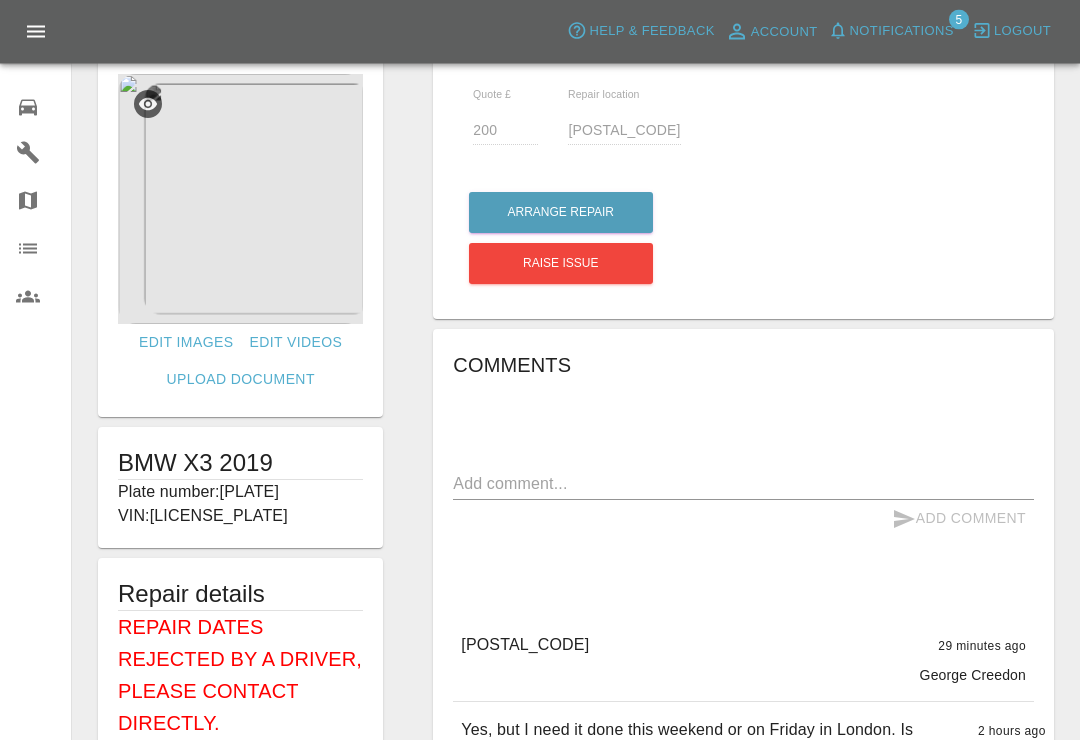 scroll, scrollTop: 0, scrollLeft: 0, axis: both 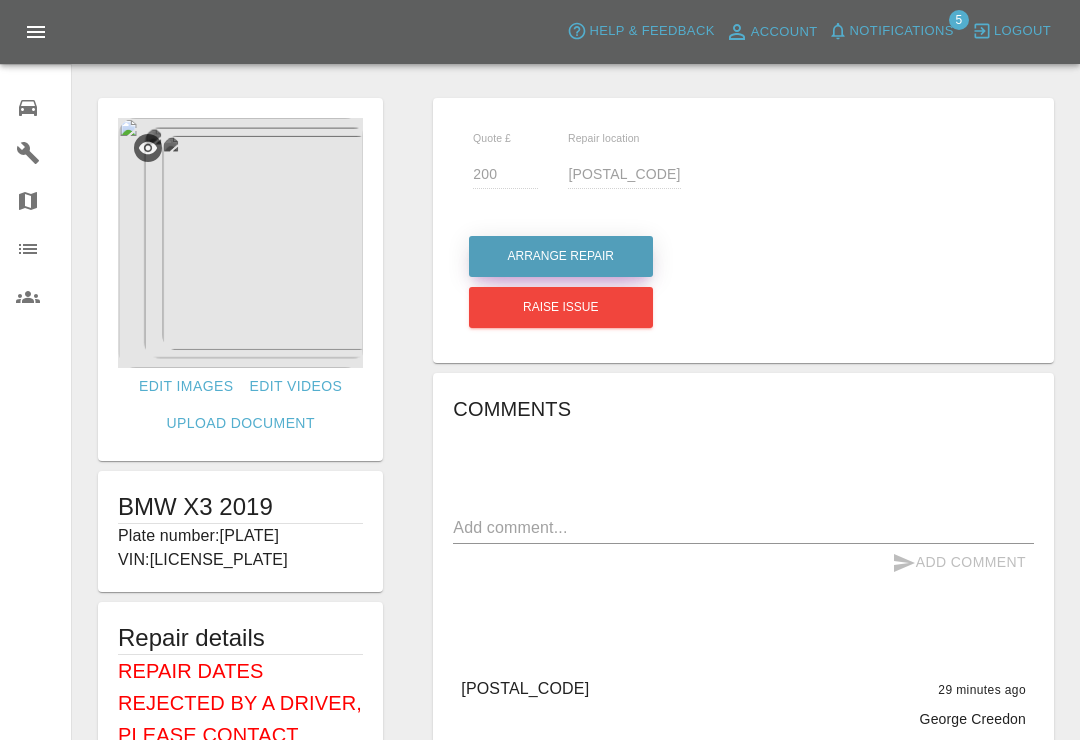 click on "Arrange Repair" at bounding box center (561, 256) 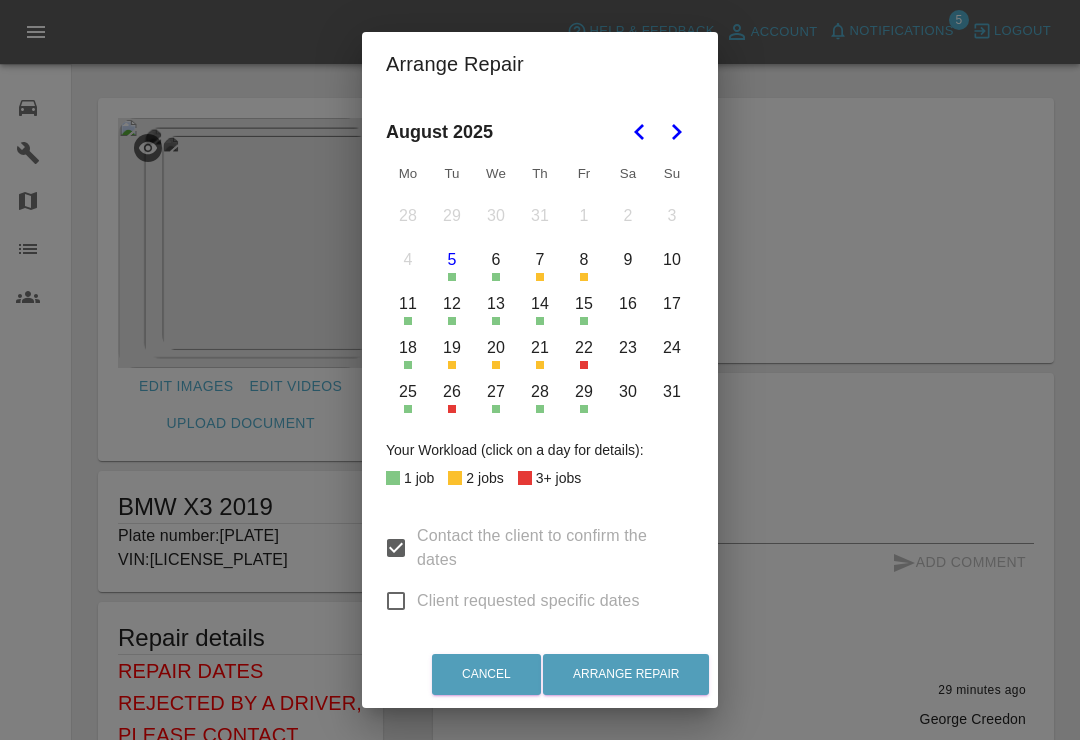 scroll, scrollTop: 53, scrollLeft: 0, axis: vertical 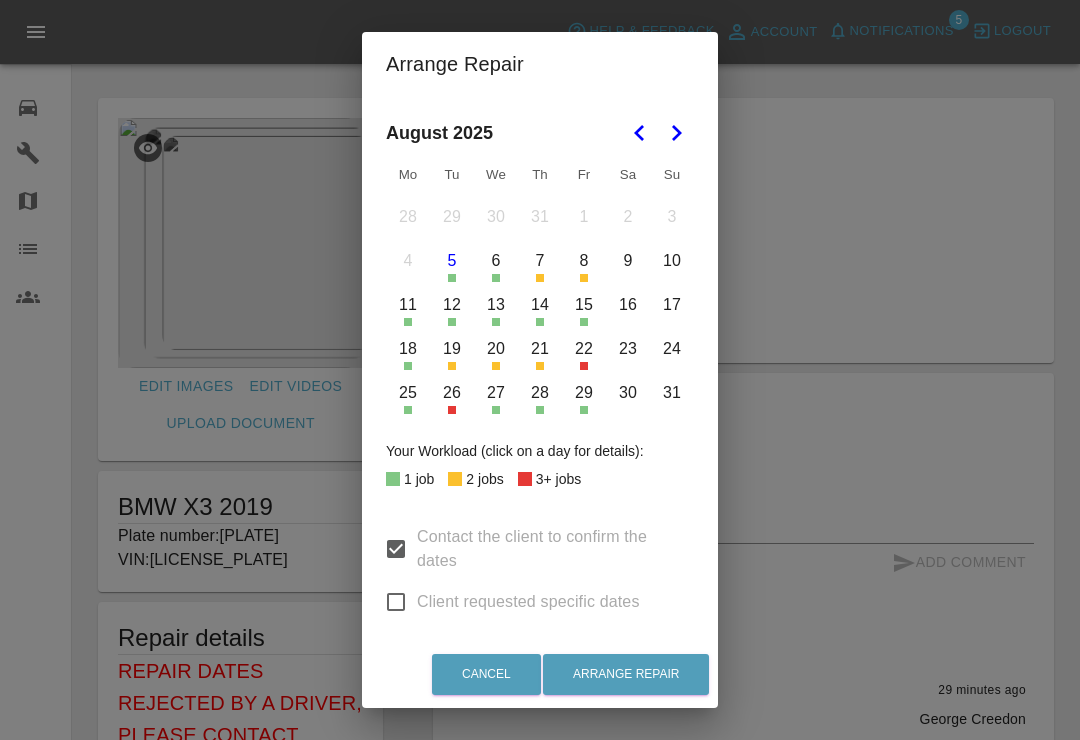 click on "Client requested specific dates" at bounding box center (396, 602) 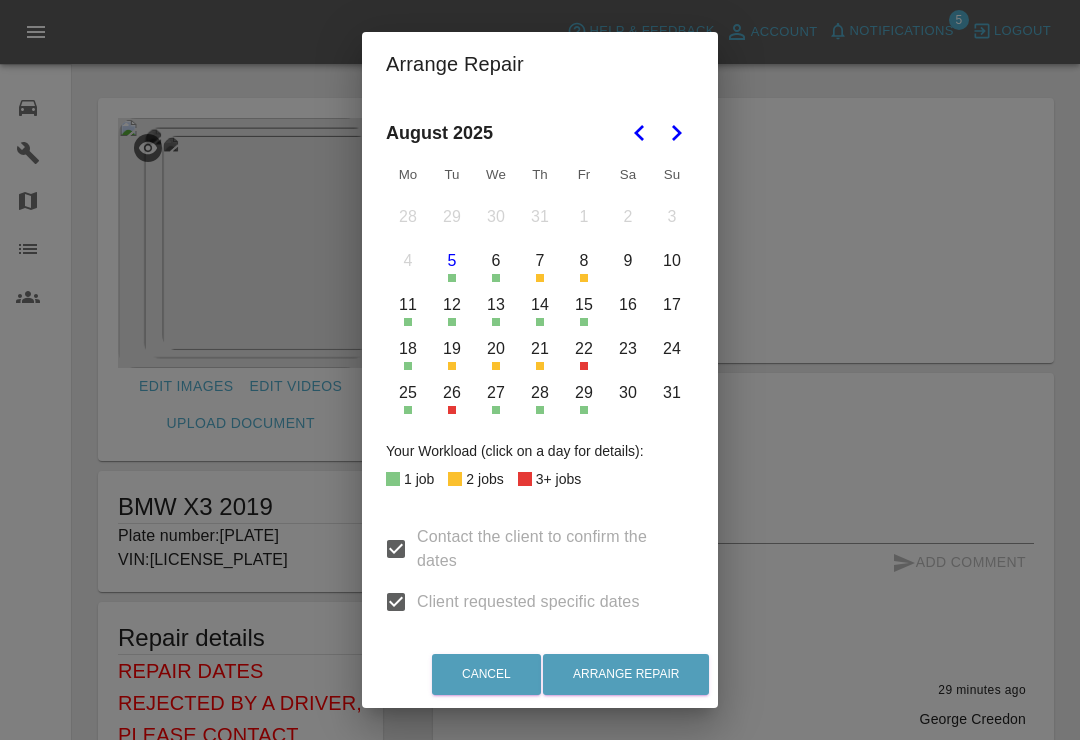 click on "12" at bounding box center (452, 305) 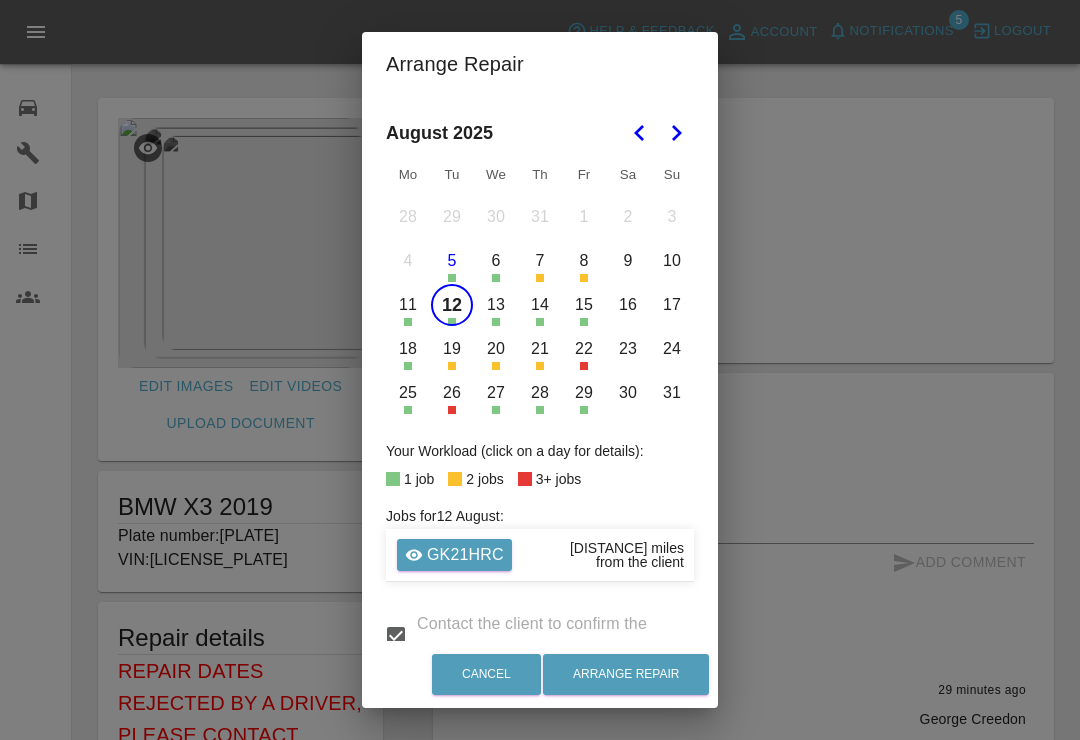 click on "Arrange Repair Please provide available repair dates within the next 4 weeks. August 2025 Mo Tu We Th Fr Sa Su 28 29 30 31 1 2 3 4 5 6 7 8 9 10 11 12 13 14 15 16 17 18 19 20 21 22 23 24 25 26 27 28 29 30 31 Your Workload (click on a day for details): 1 job 2 jobs 3+ jobs Jobs for 12 August : GK21HRC 22.34 miles from the client Contact the client to confirm the dates Client requested specific dates Cancel Arrange Repair" at bounding box center (540, 370) 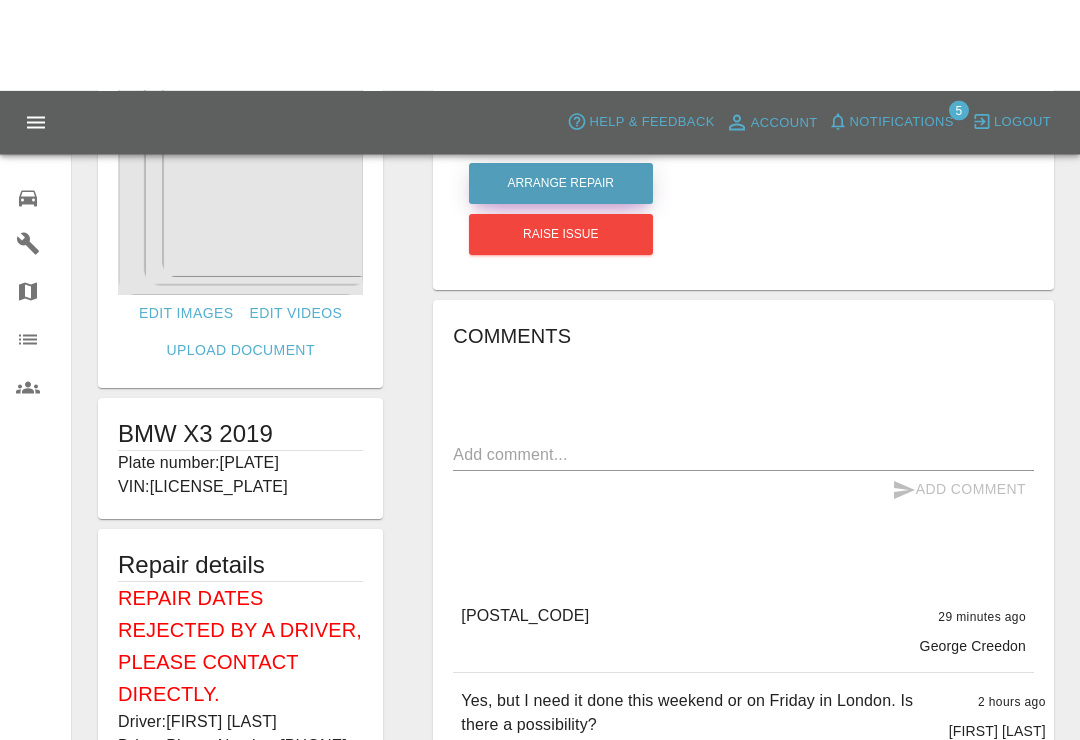 scroll, scrollTop: 0, scrollLeft: 0, axis: both 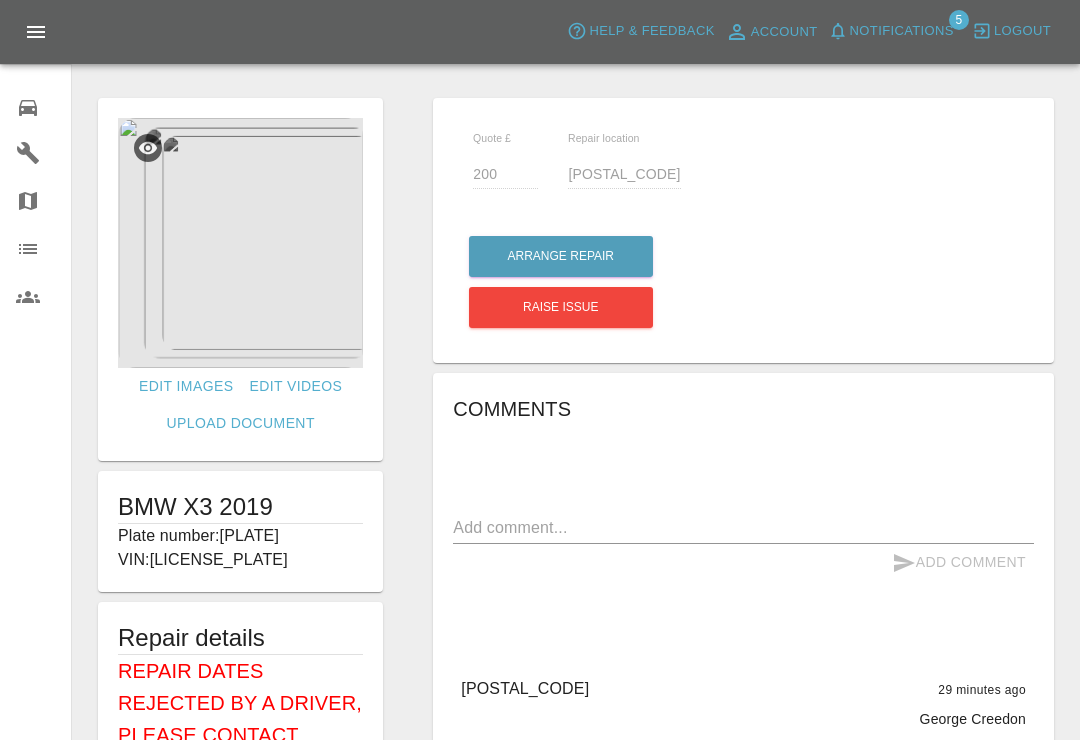 click on "0 Repair home" at bounding box center (35, 105) 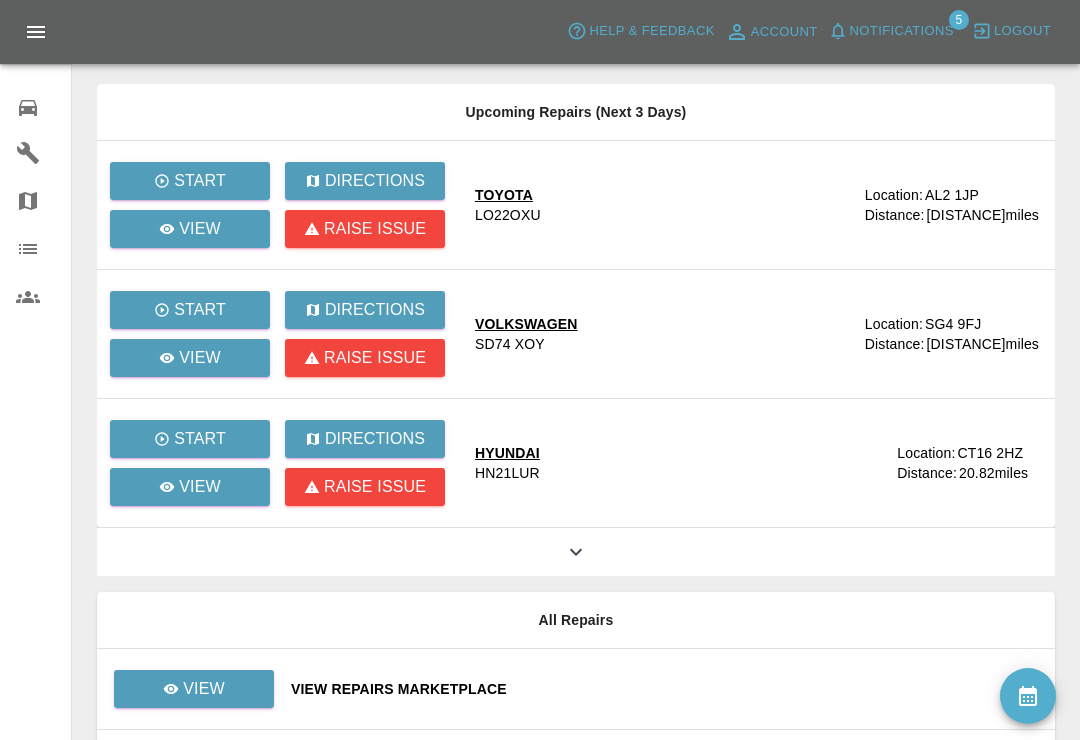 scroll, scrollTop: 339, scrollLeft: 0, axis: vertical 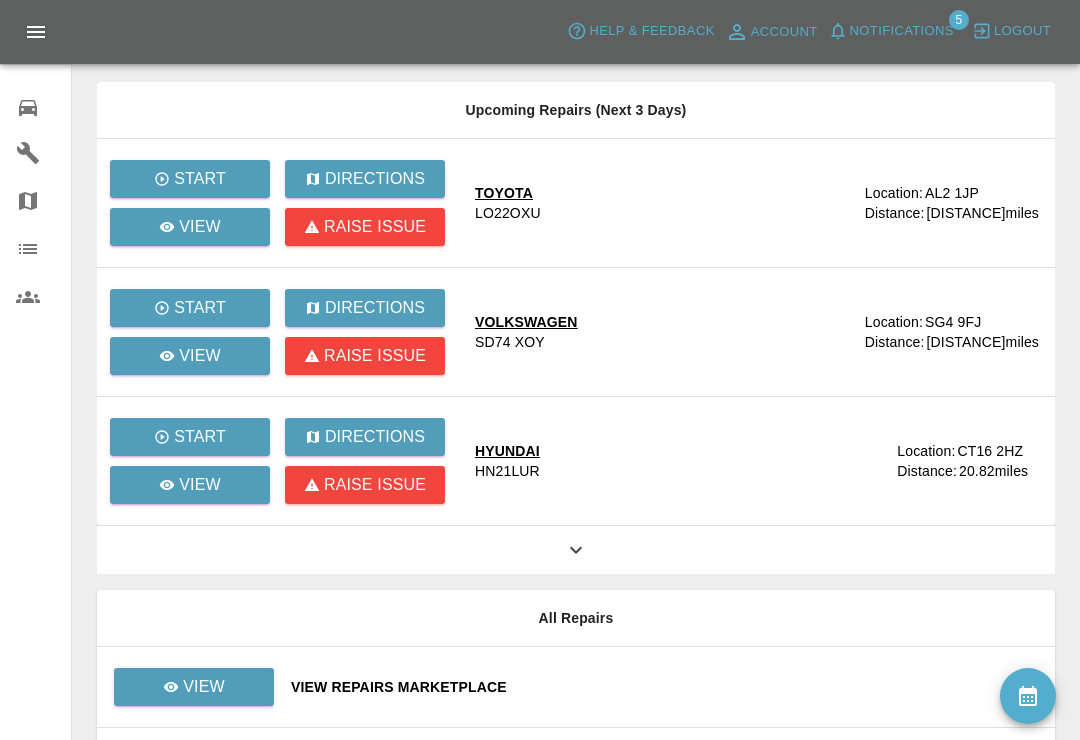 click on "Help & Feedback Account Notifications 5 Logout" at bounding box center [821, 32] 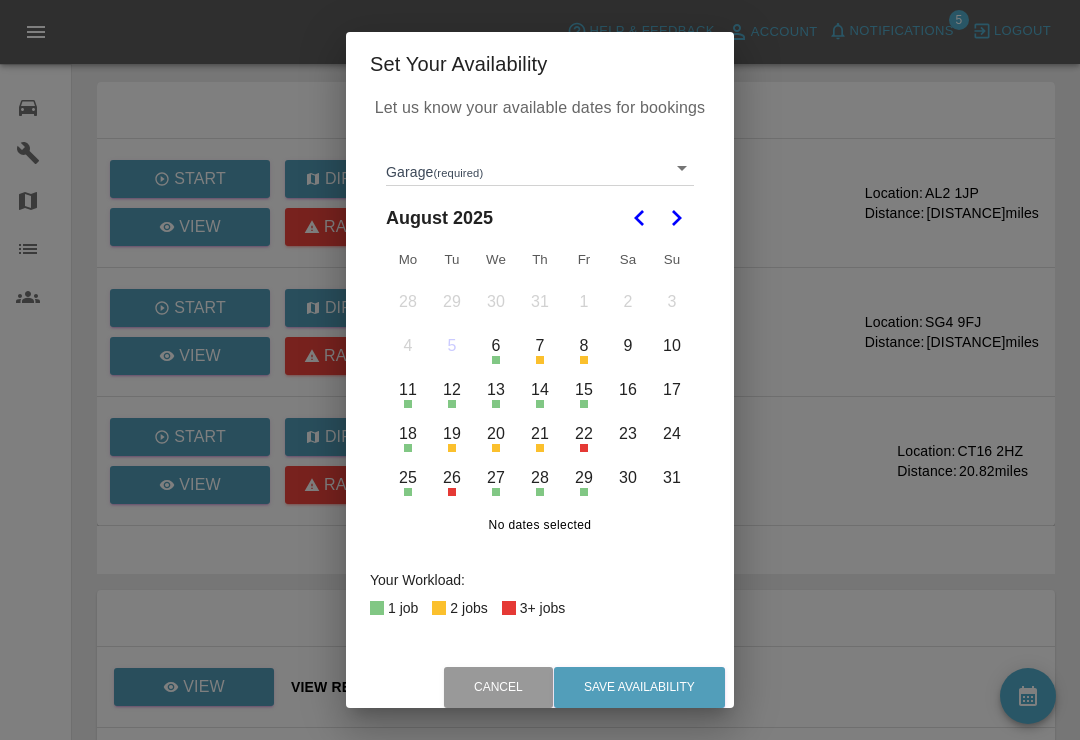 click on "Axioma Help & Feedback Account Notifications 5 Logout 0 Repair home Garages Map Organization Users Total Revenue All Time / Allocated: £37,960 / £2,345 Smart Paint Repair : £33,615 / £490 Smart Paint Repair 2 : £4,345 / £1,855 # of Jobs Allocated All Time / Month: 283 / 63 Smart Paint Repair : 242 / 24 Smart Paint Repair 2 : 41 / 39 Due Today Finish Directions View Raise issue AUDI YM17YLJ Location: [POSTAL_CODE] Distance: 25.13 miles Upcoming Repairs (Next 3 Days) Start Directions View Raise issue TOYOTA LO22OXU Location: [POSTAL_CODE] Distance: 7.66 miles Start Directions View Raise issue VOLKSWAGEN SD74 XOY Location: [POSTAL_CODE] Distance: 9.26 miles Start Directions View Raise issue HYUNDAI HN21LUR Location: [POSTAL_CODE] Distance: 20.82 miles Start Directions View Raise issue KIA MT18GPY Location: Mk107jj Distance: Start Directions View Raise issue JAGUAR KM67GJK Location: [POSTAL_CODE] Distance: All Repairs View View Repairs Marketplace View View Your Repairs Copyright © 2025 Axioma" at bounding box center (540, 275) 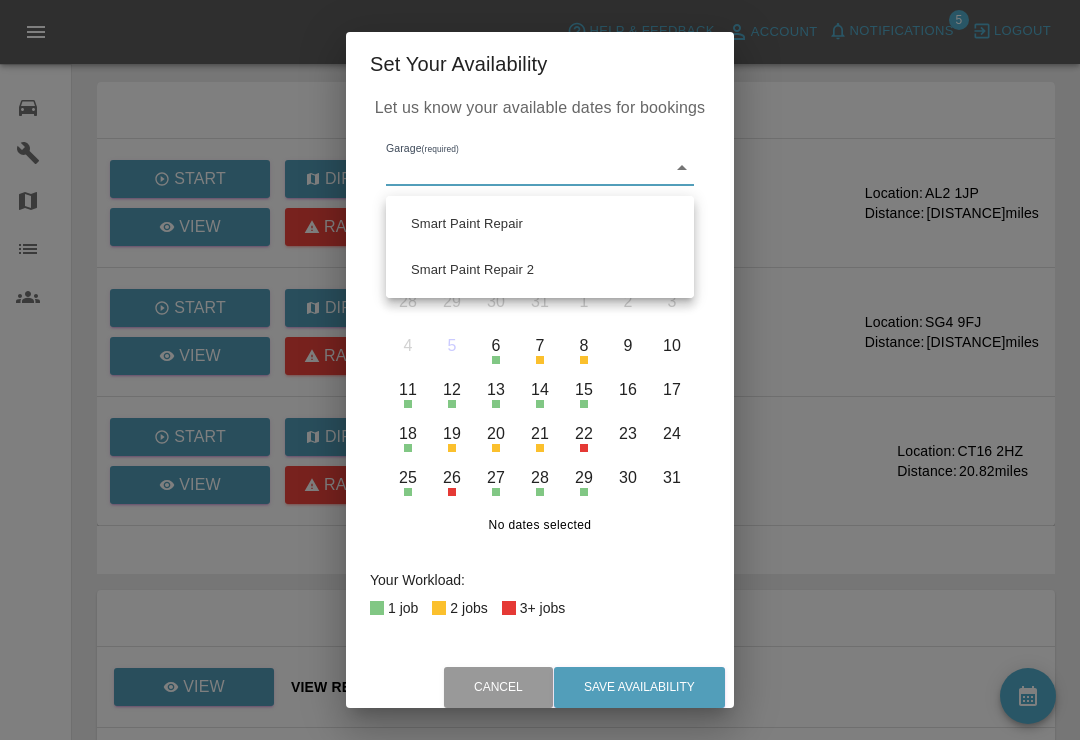 click on "Smart Paint Repair 2" at bounding box center [540, 270] 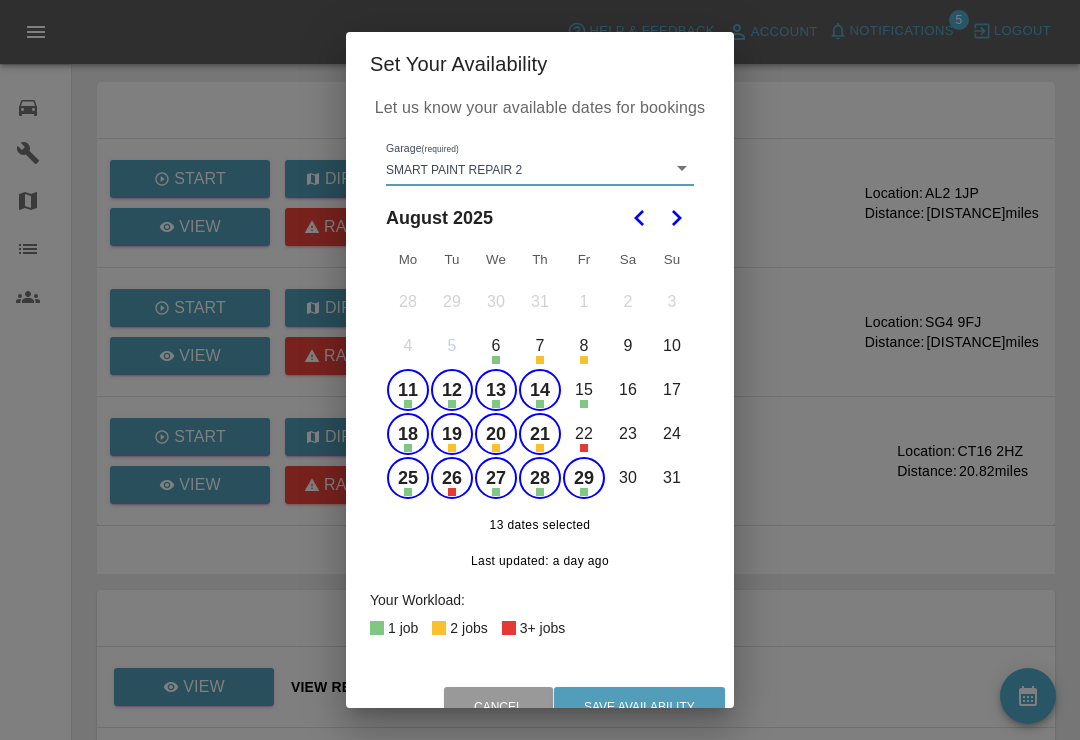 type on "68777e42aa6a988063456d0d" 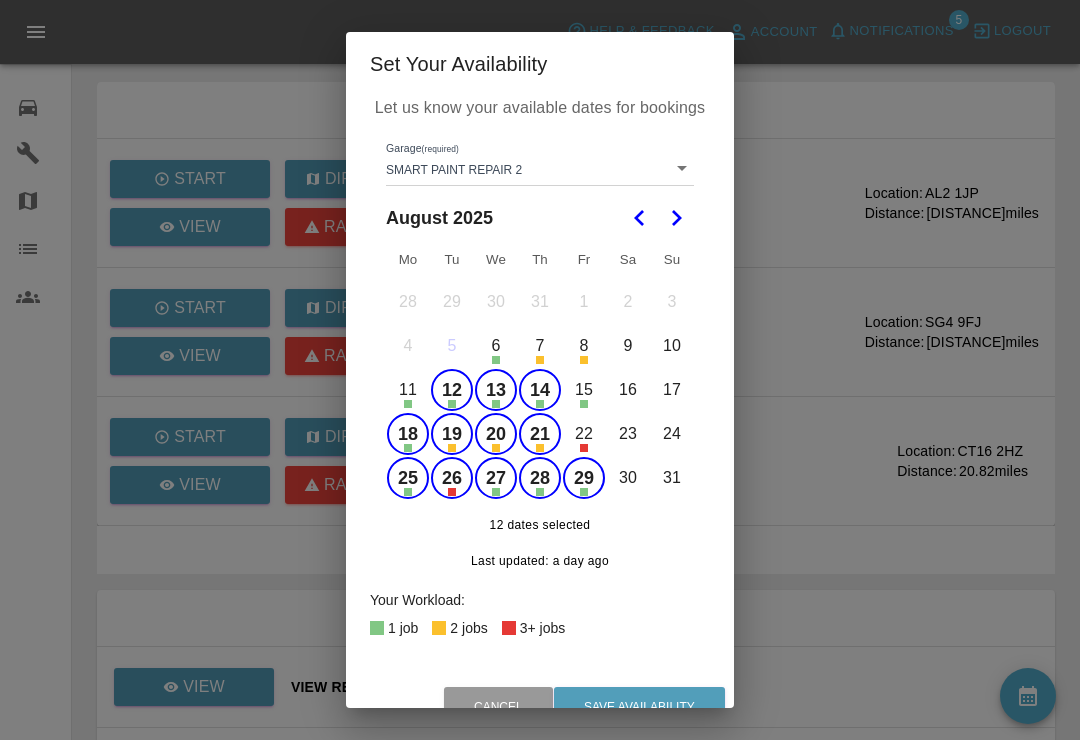 click on "13" at bounding box center (496, 390) 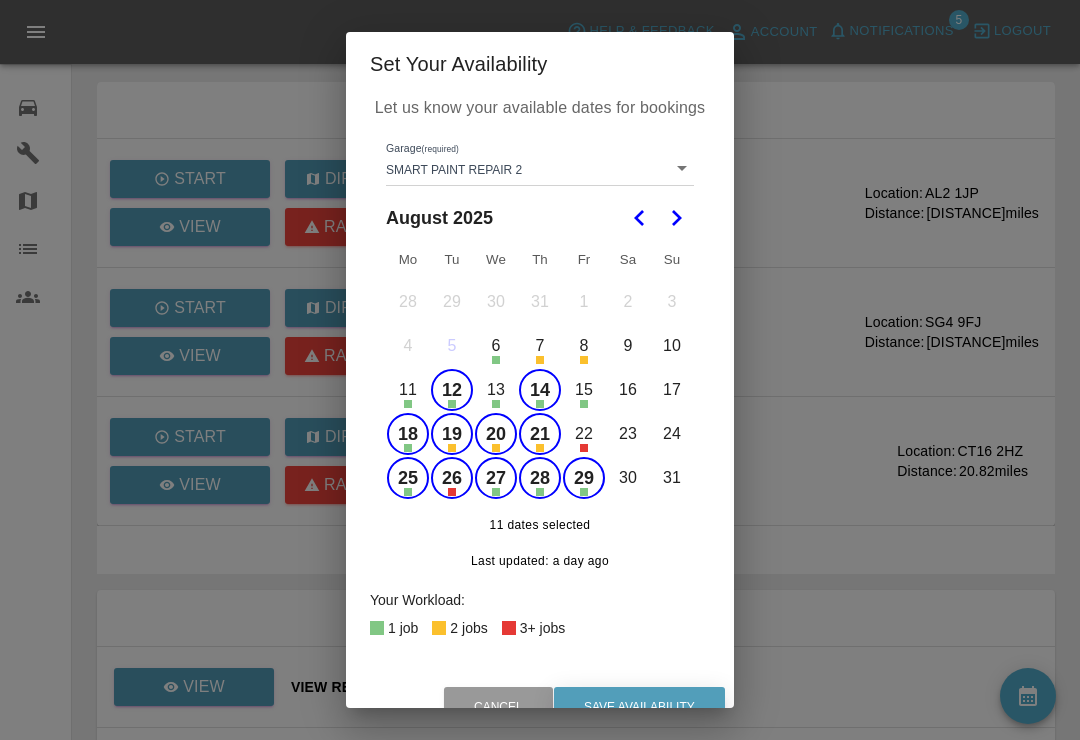 click on "Save Availability" at bounding box center [639, 707] 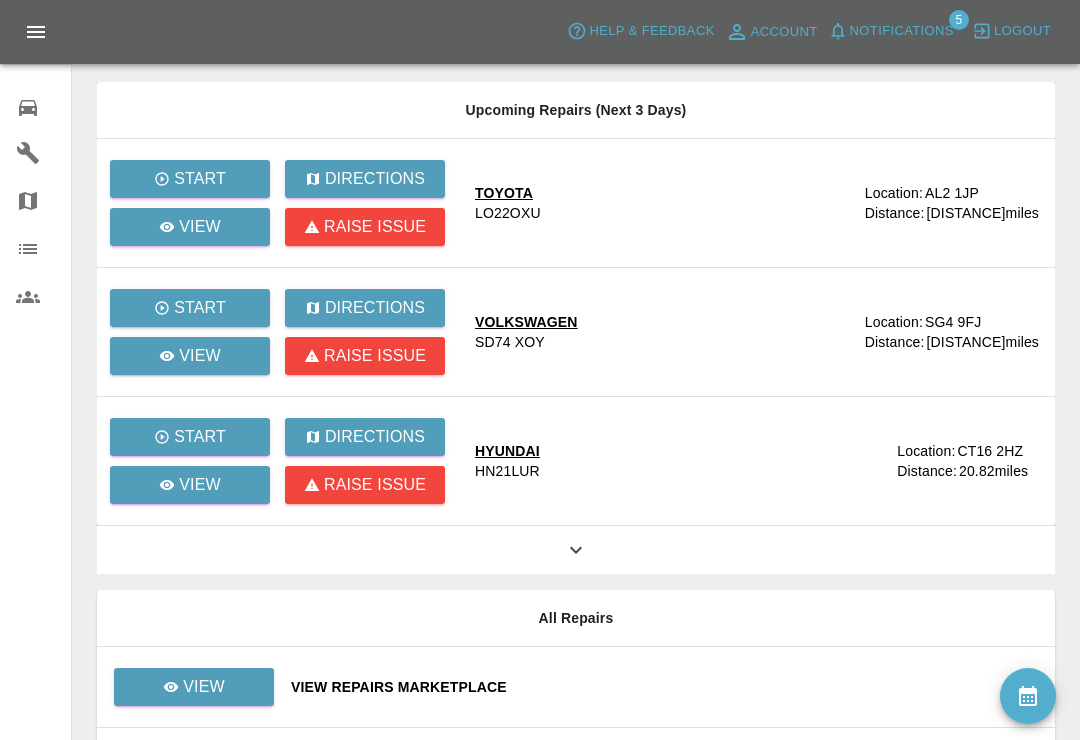 click on "View Repairs Marketplace" at bounding box center [665, 687] 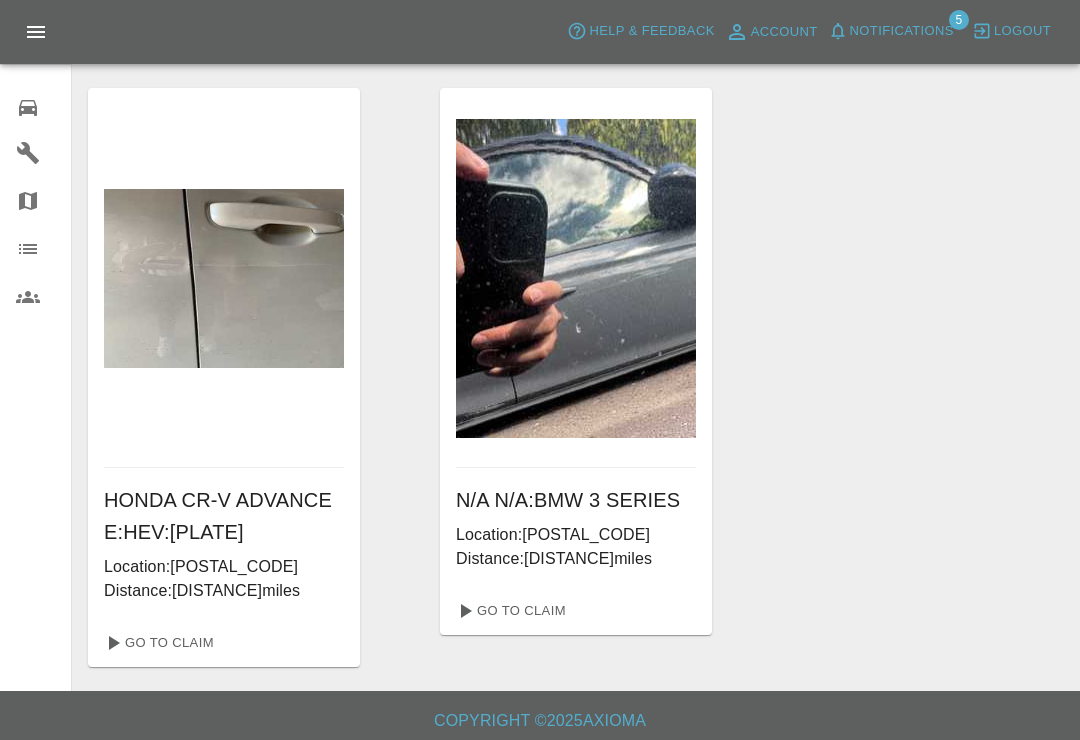 click on "Notifications" at bounding box center (891, 31) 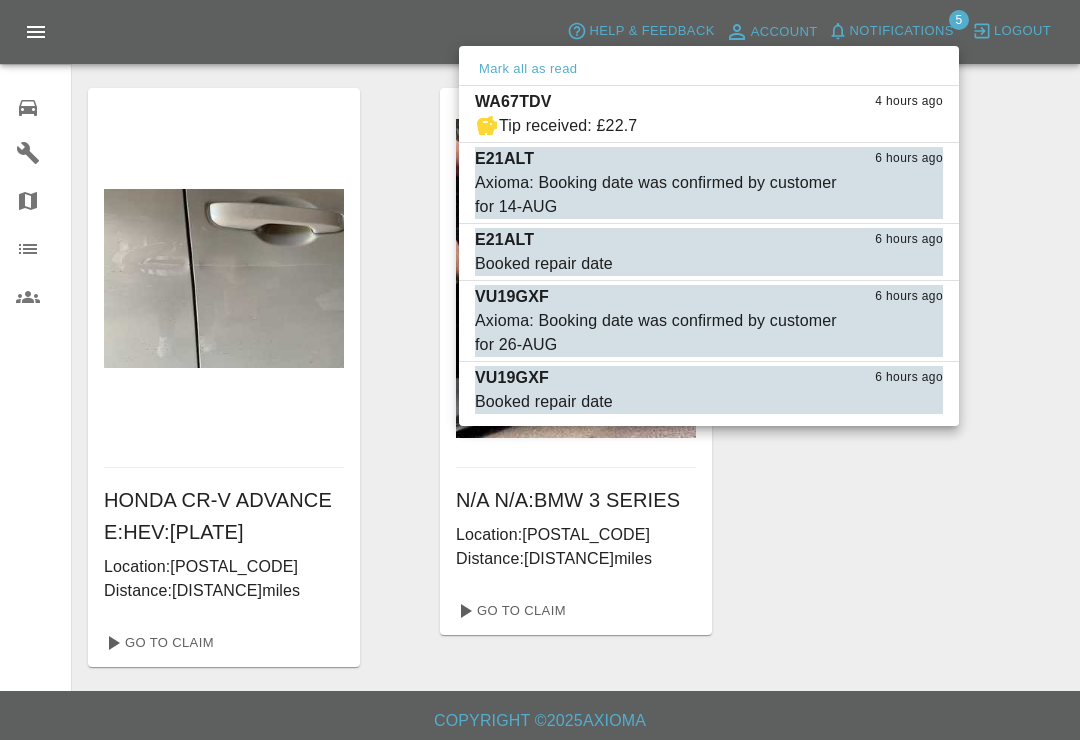 click on "Mark as read" at bounding box center [899, 126] 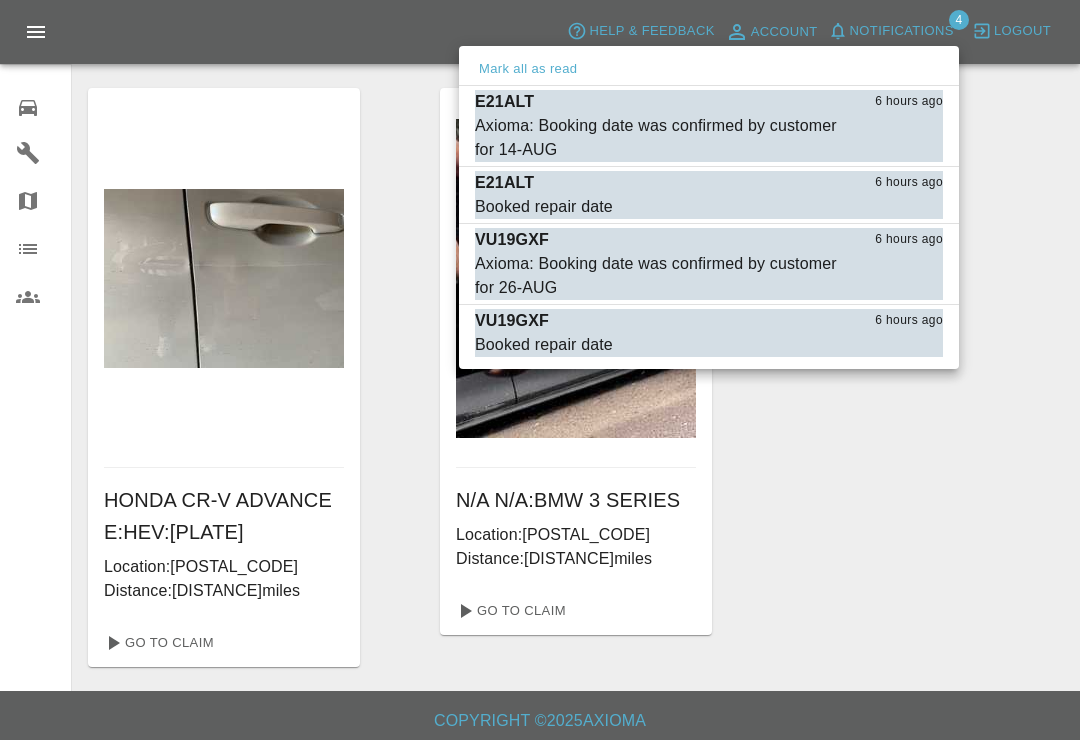click on "Axioma: Booking date was confirmed by customer for 14-AUG" at bounding box center (659, 138) 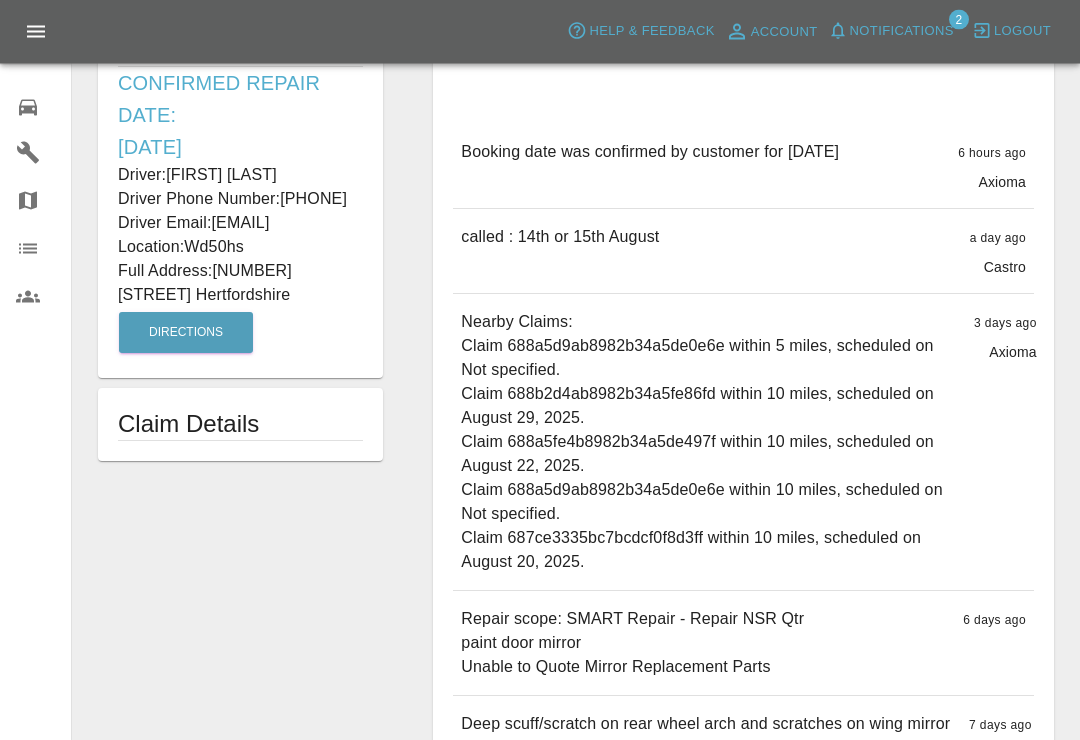 scroll, scrollTop: 590, scrollLeft: 0, axis: vertical 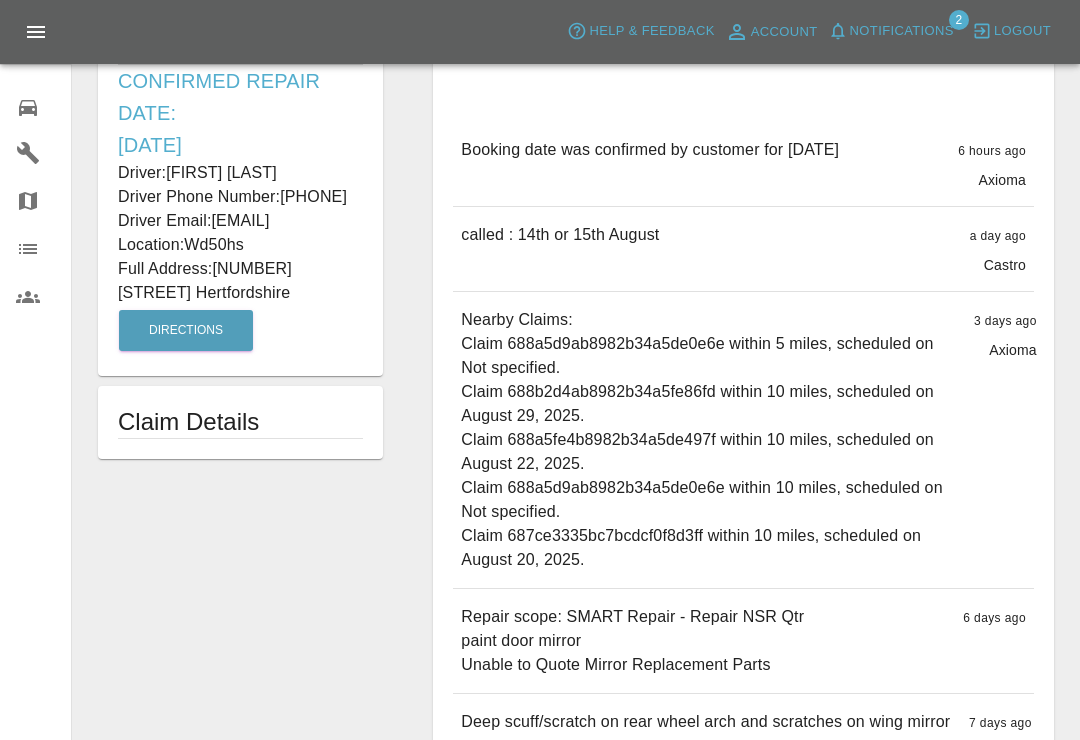 click on "Notifications" at bounding box center (891, 31) 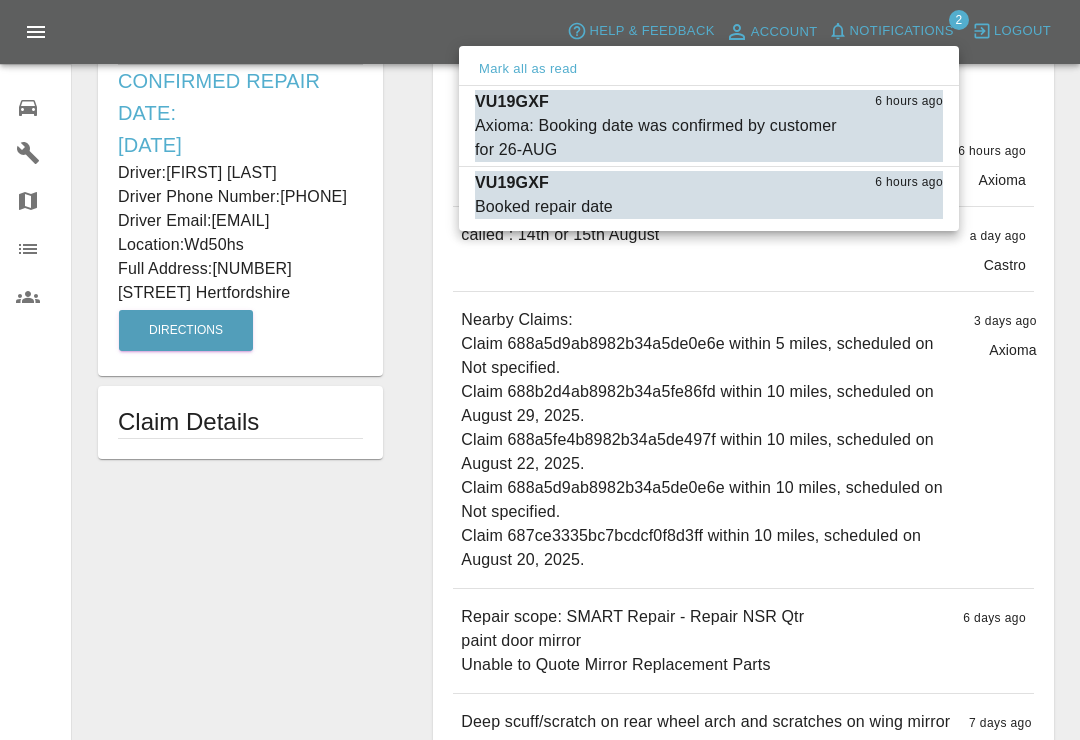 click on "Axioma: Booking date was confirmed by customer for 26-AUG" at bounding box center [659, 138] 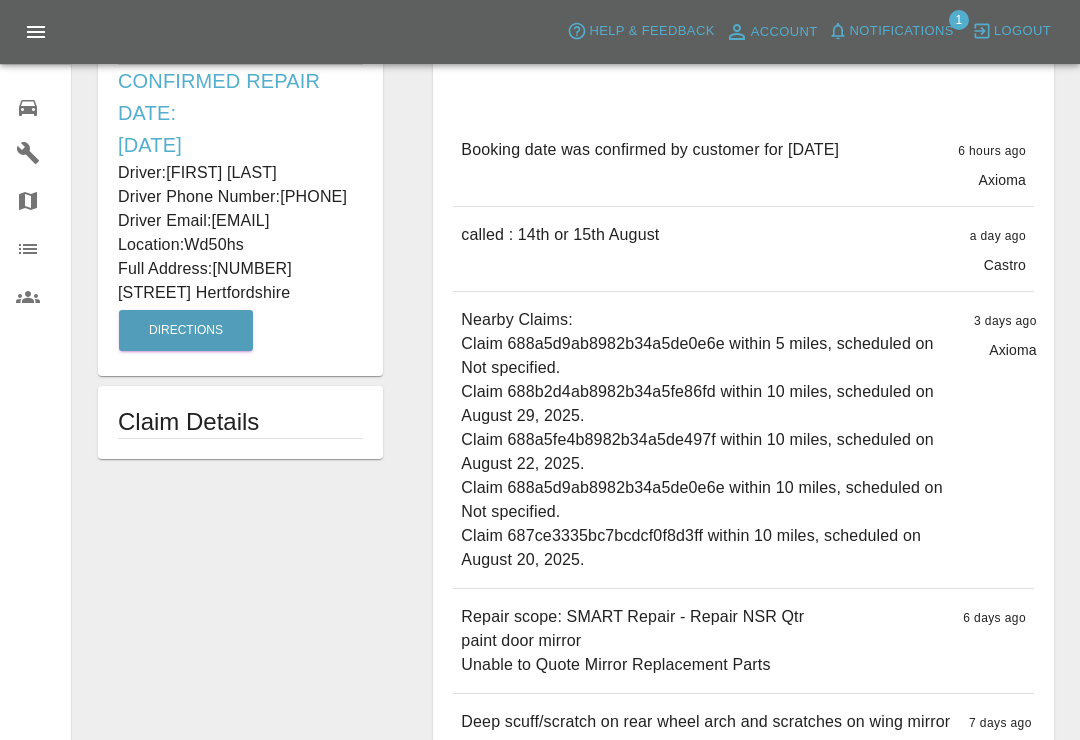 type on "200" 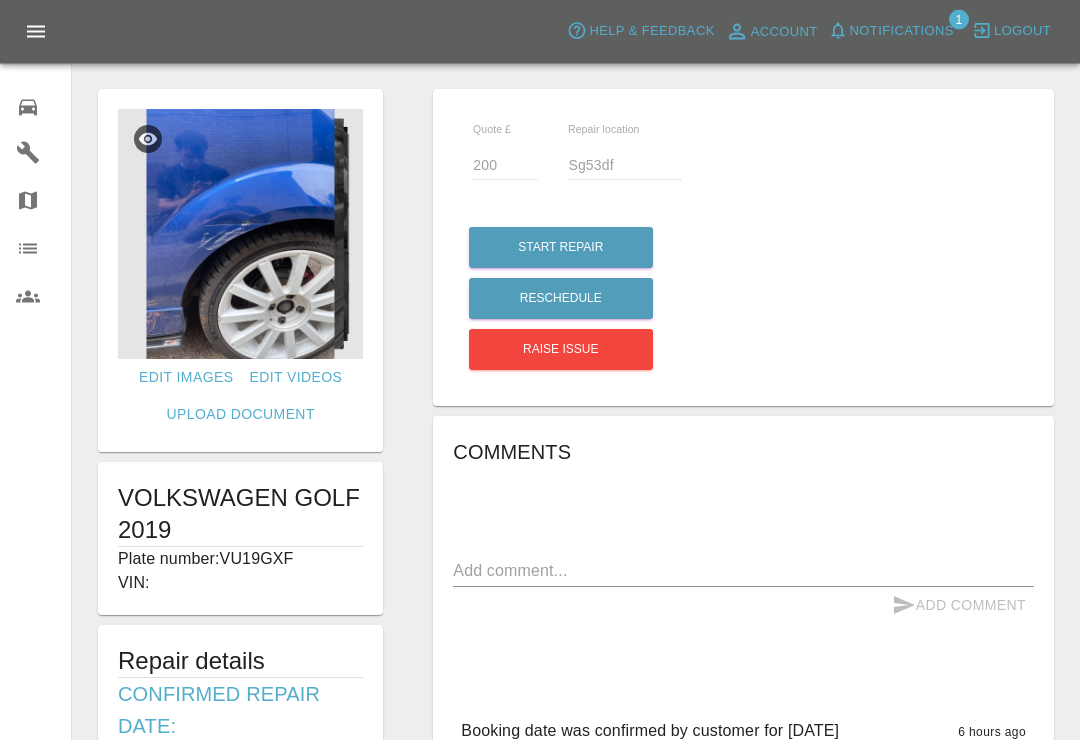 scroll, scrollTop: 0, scrollLeft: 0, axis: both 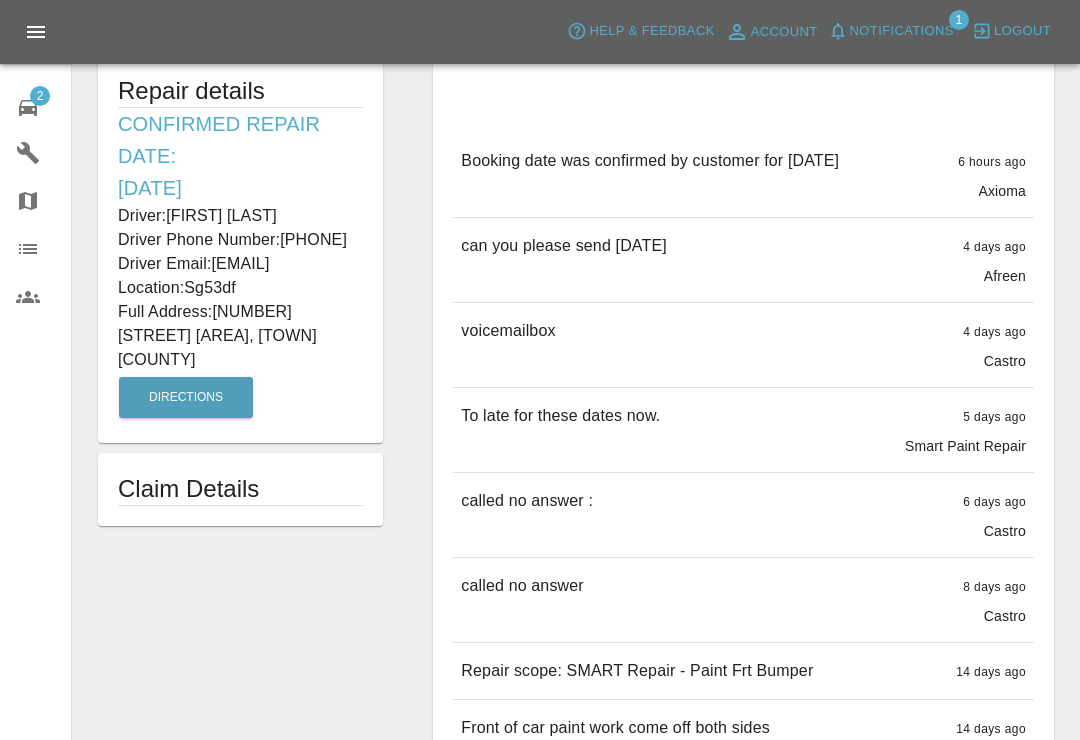 click on "Notifications" at bounding box center (902, 31) 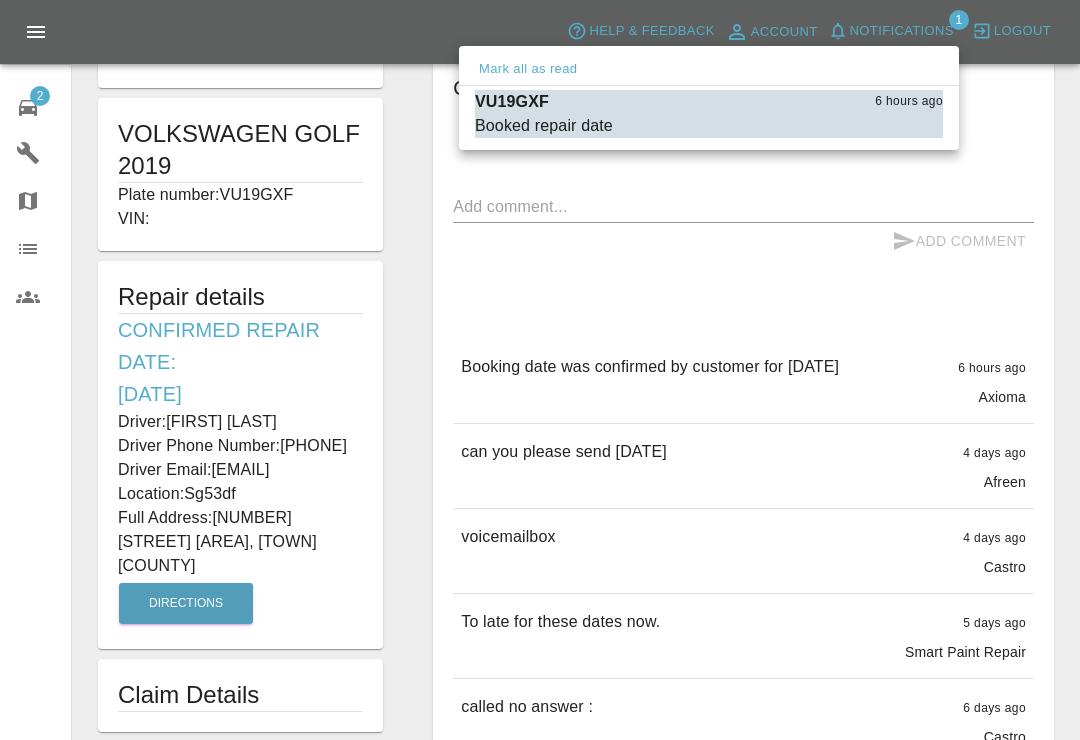 scroll, scrollTop: 372, scrollLeft: 0, axis: vertical 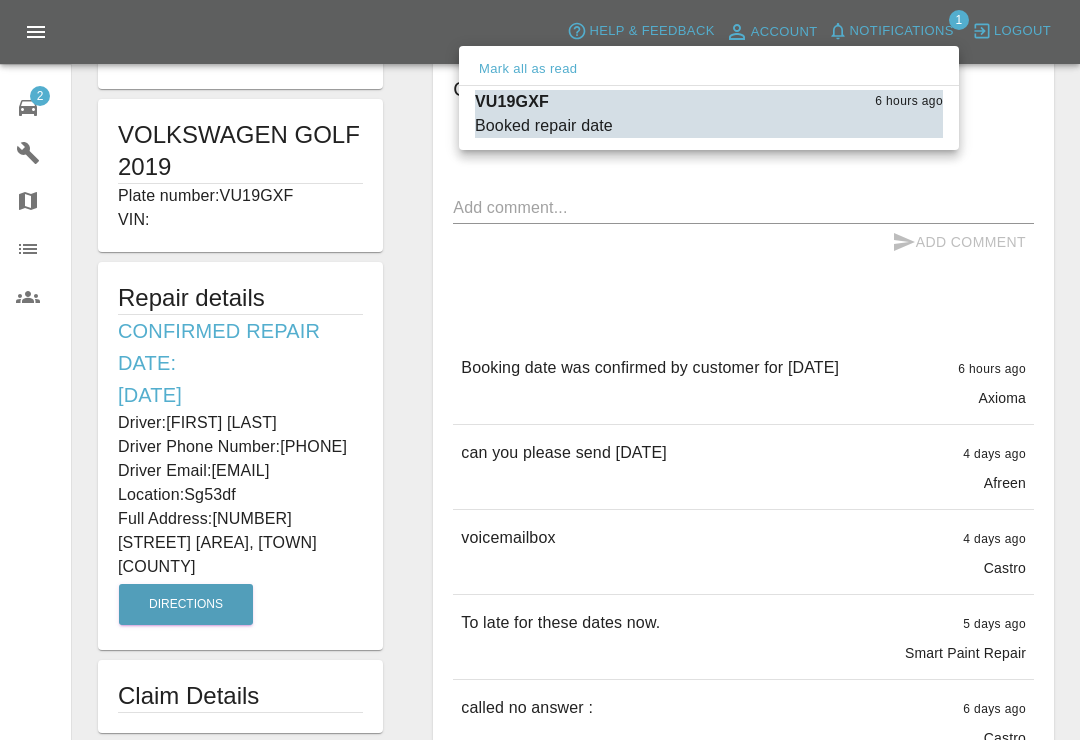 click on "Mark as read" at bounding box center (899, 126) 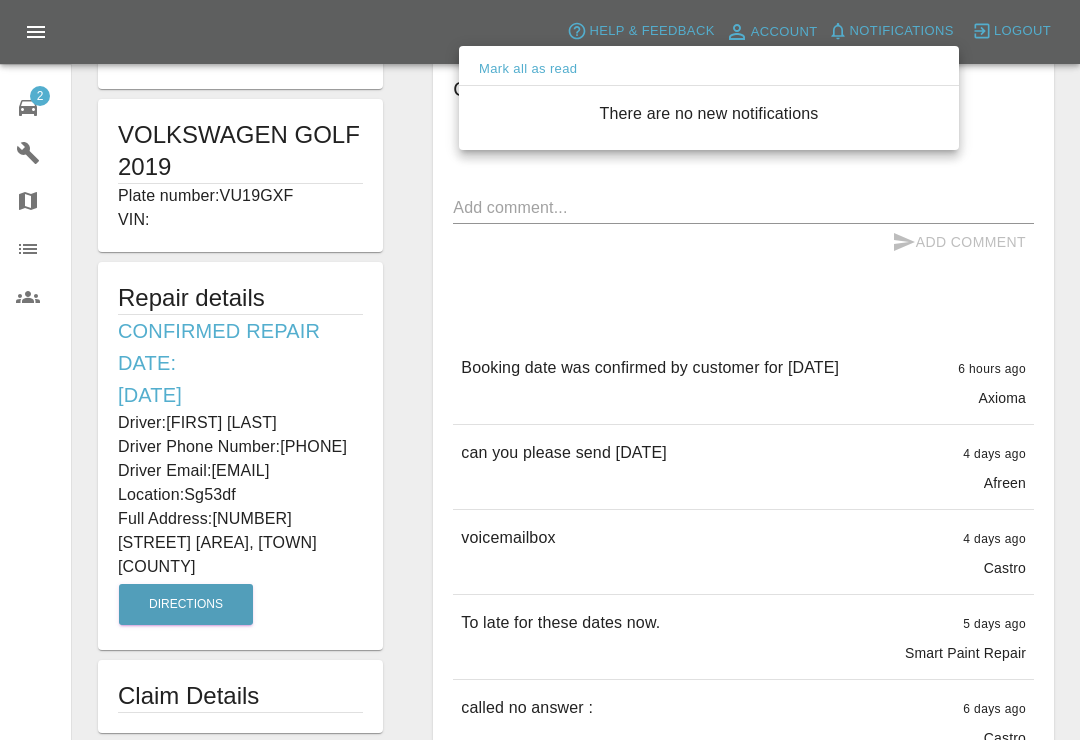 click at bounding box center (540, 370) 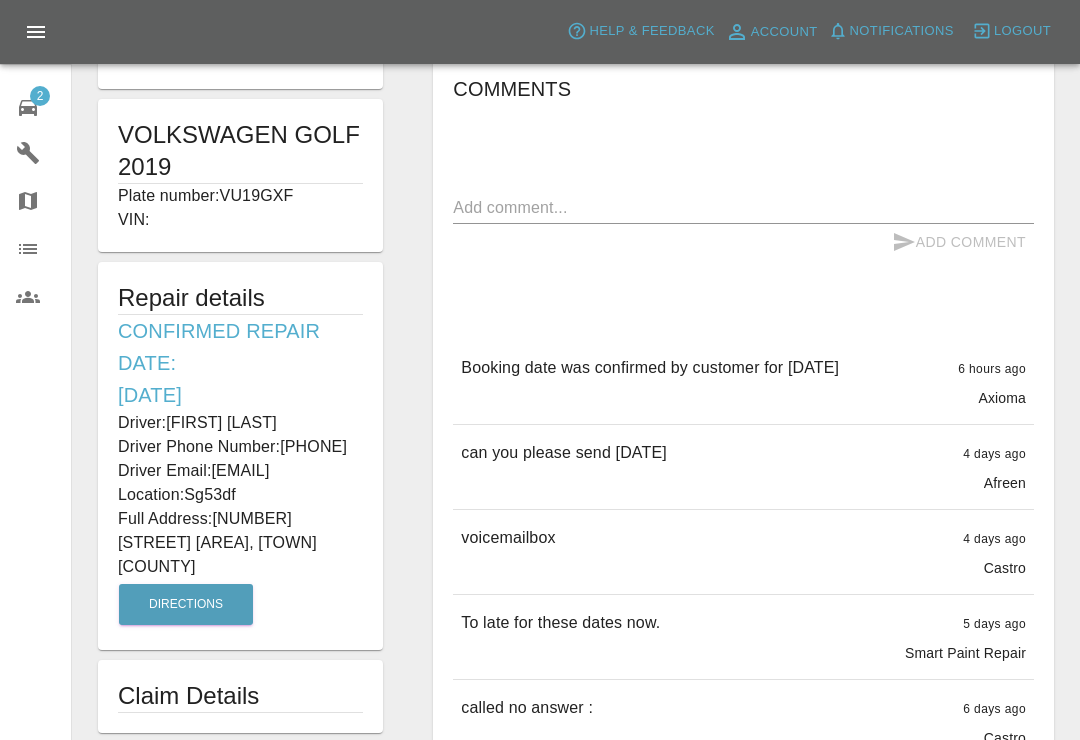 click on "2 Repair home" at bounding box center [35, 105] 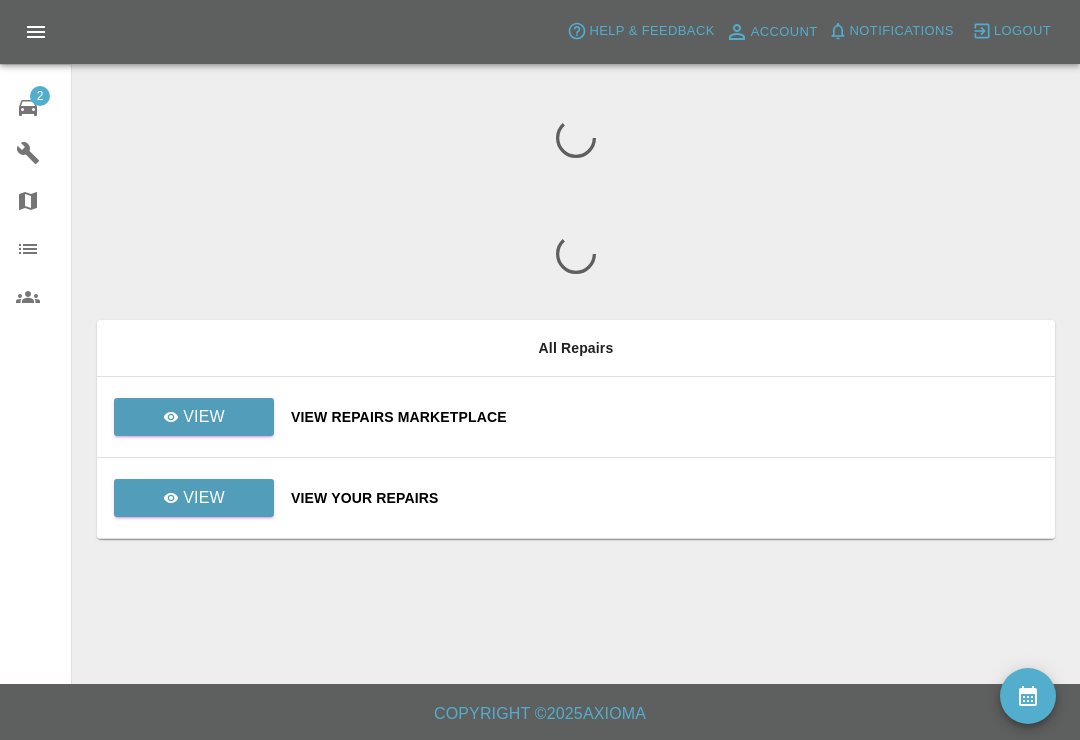 scroll, scrollTop: 0, scrollLeft: 0, axis: both 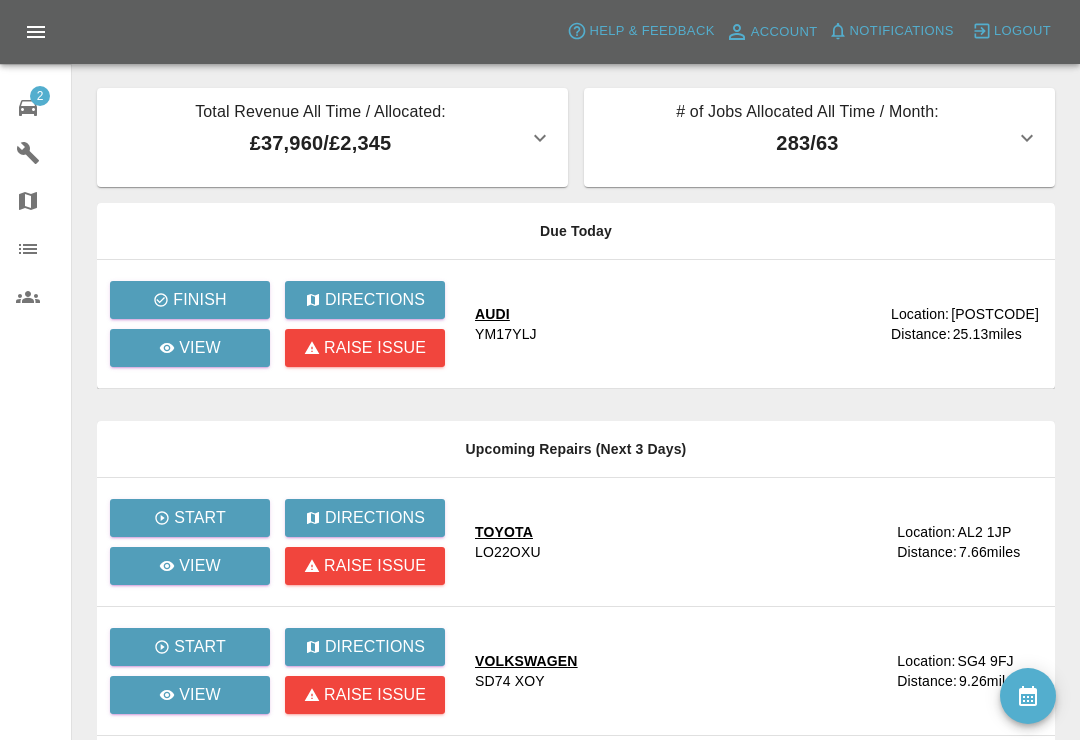click on "Total Revenue All Time / Allocated: £37,960  /  £2,345 Smart Paint Repair : £33,615 / £490 Smart Paint Repair 2 : £4,345 / £1,855 # of Jobs Allocated All Time / Month: 283  /  63 Smart Paint Repair : 242 / 24 Smart Paint Repair 2 : 41 / 39 Due Today Finish Directions View Raise issue AUDI YM17YLJ Location: CT14 9JX Distance:  25.13  miles   Upcoming Repairs (Next 3 Days) Start Directions View Raise issue TOYOTA LO22OXU Location: AL2 1JP Distance:  7.66  miles   Start Directions View Raise issue VOLKSWAGEN SD74 XOY Location: SG4 9FJ Distance:  9.26  miles   Start Directions View Raise issue HYUNDAI HN21LUR Location: CT16 2HZ Distance:  20.82  miles   Start Directions View Raise issue KIA MT18GPY Location: Mk107jj Distance:    Start Directions View Raise issue JAGUAR KM67GJK Location: MK43 0EA Distance:    All Repairs View View Repairs Marketplace View View Your Repairs" at bounding box center (540, 586) 